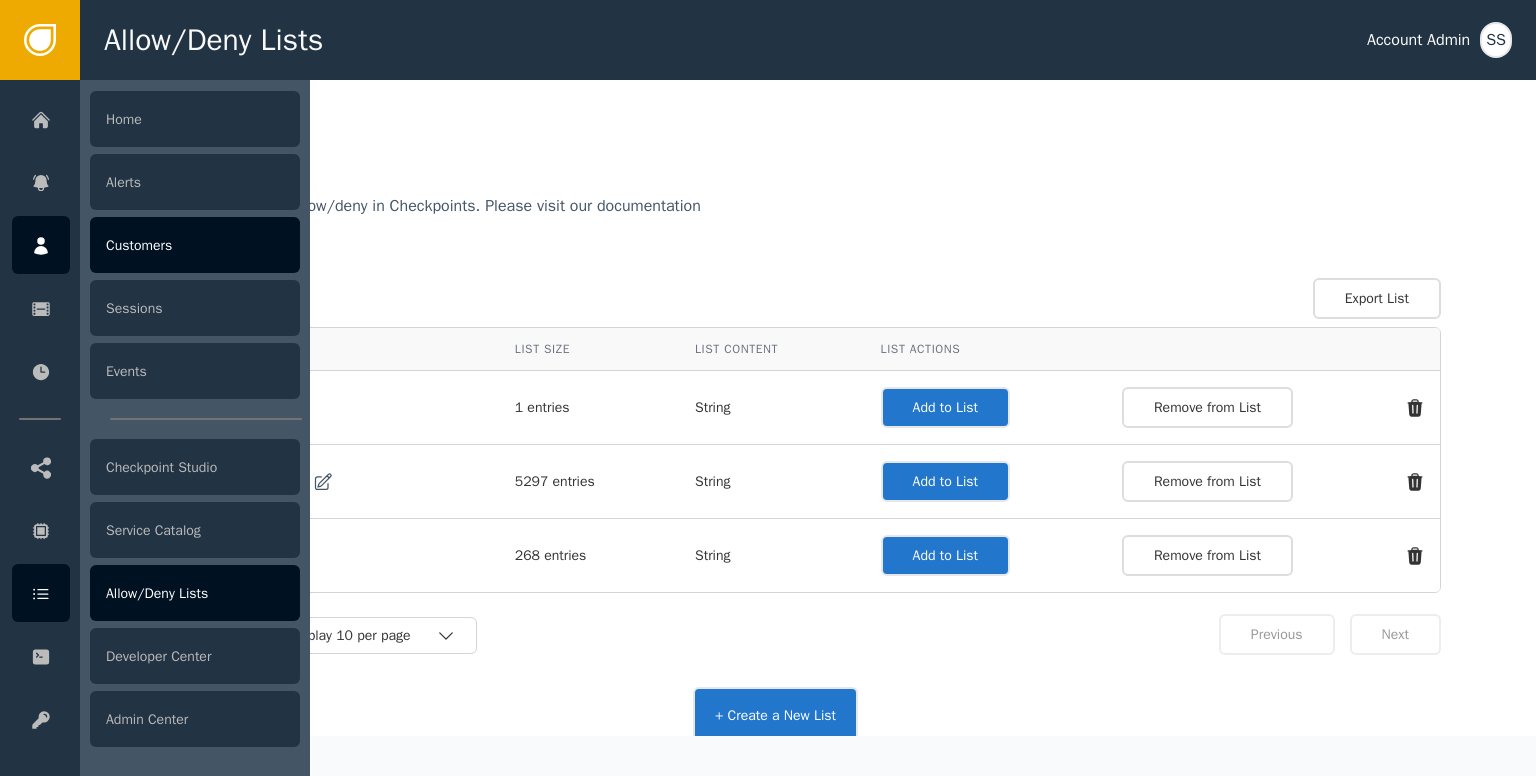 scroll, scrollTop: 0, scrollLeft: 0, axis: both 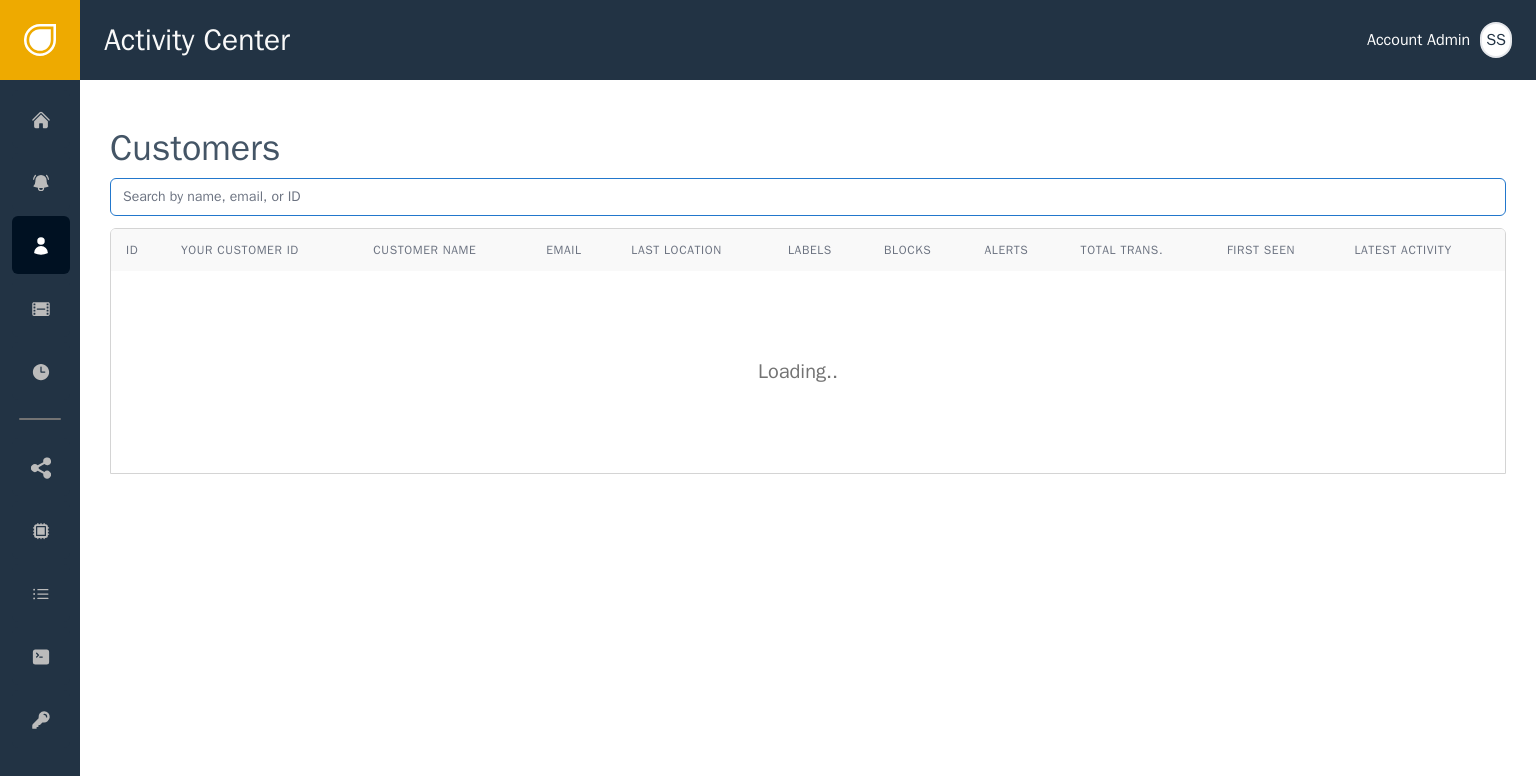 click at bounding box center [808, 197] 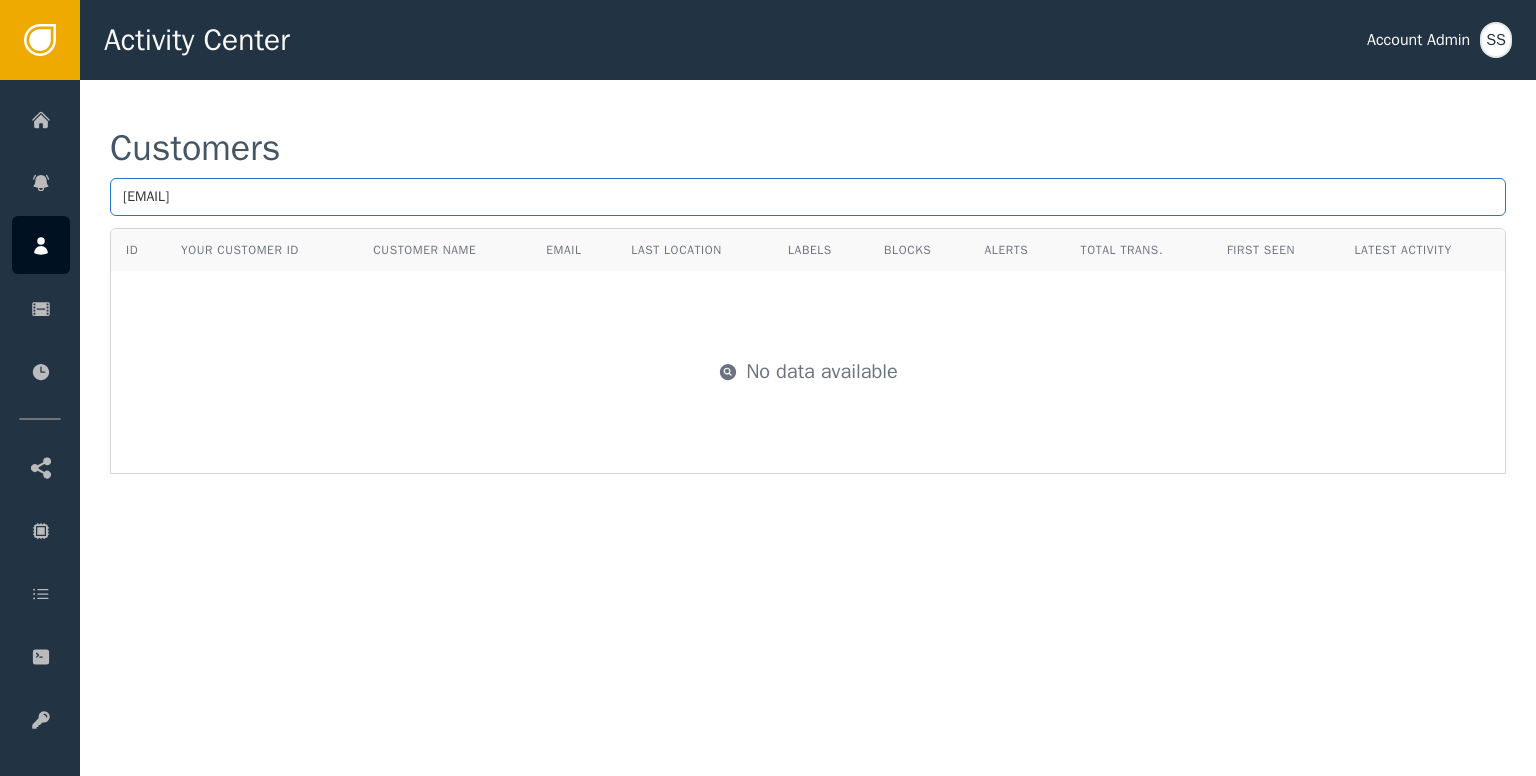 paste on "862d54ce-06ee-4267-8d9e-8081b13ec95c" 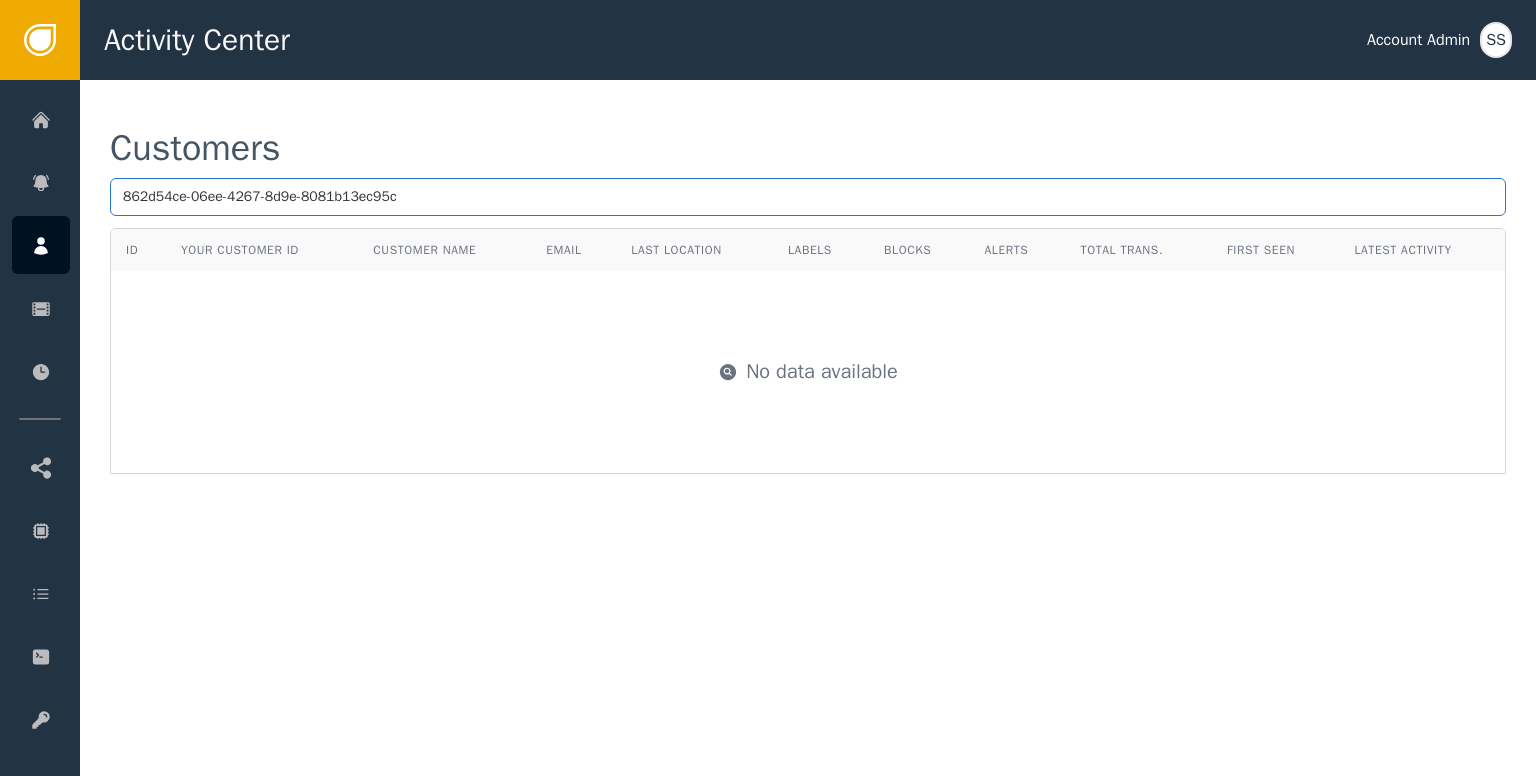 type on "862d54ce-06ee-4267-8d9e-8081b13ec95c" 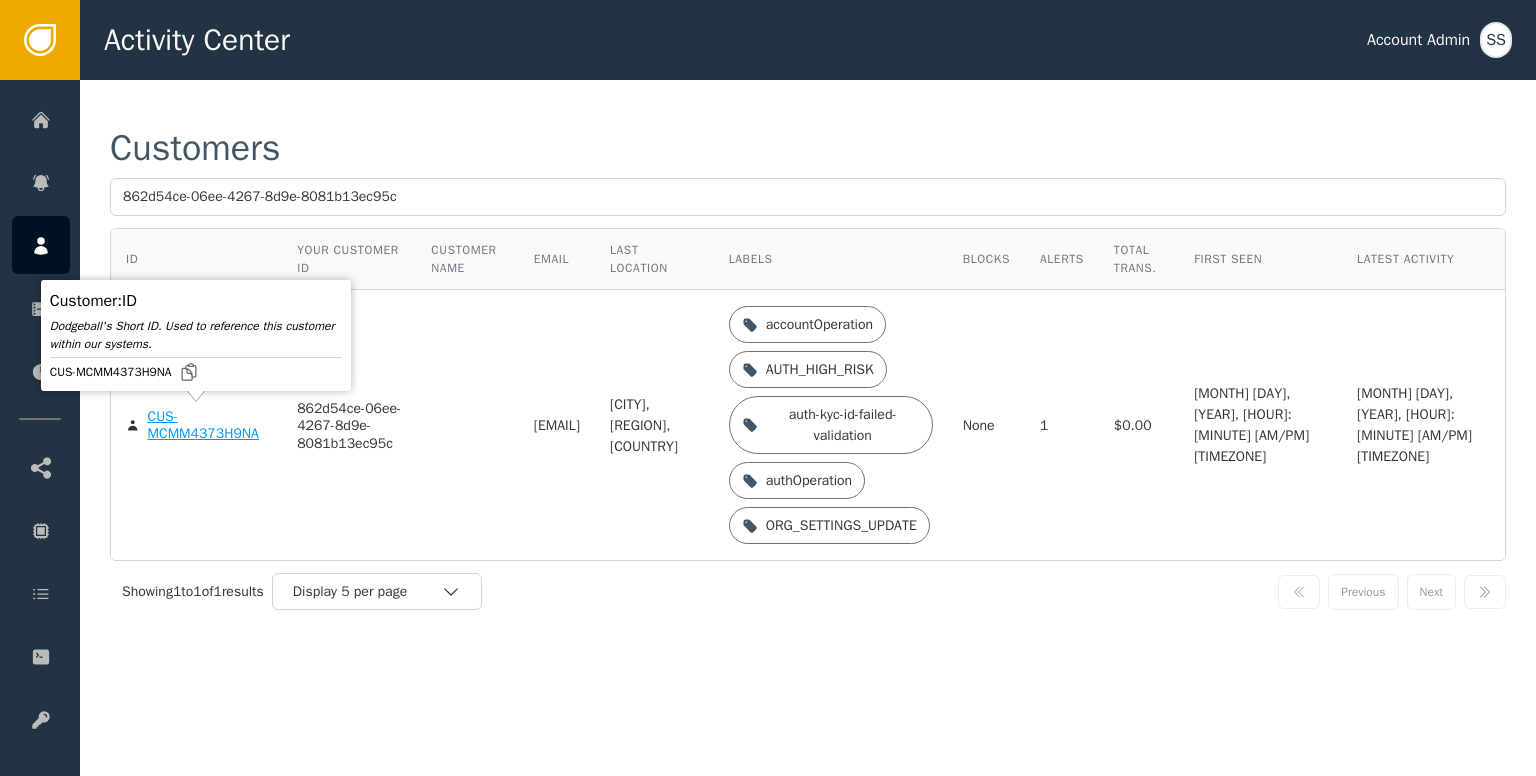 click on "CUS-MCMM4373H9NA" at bounding box center (208, 425) 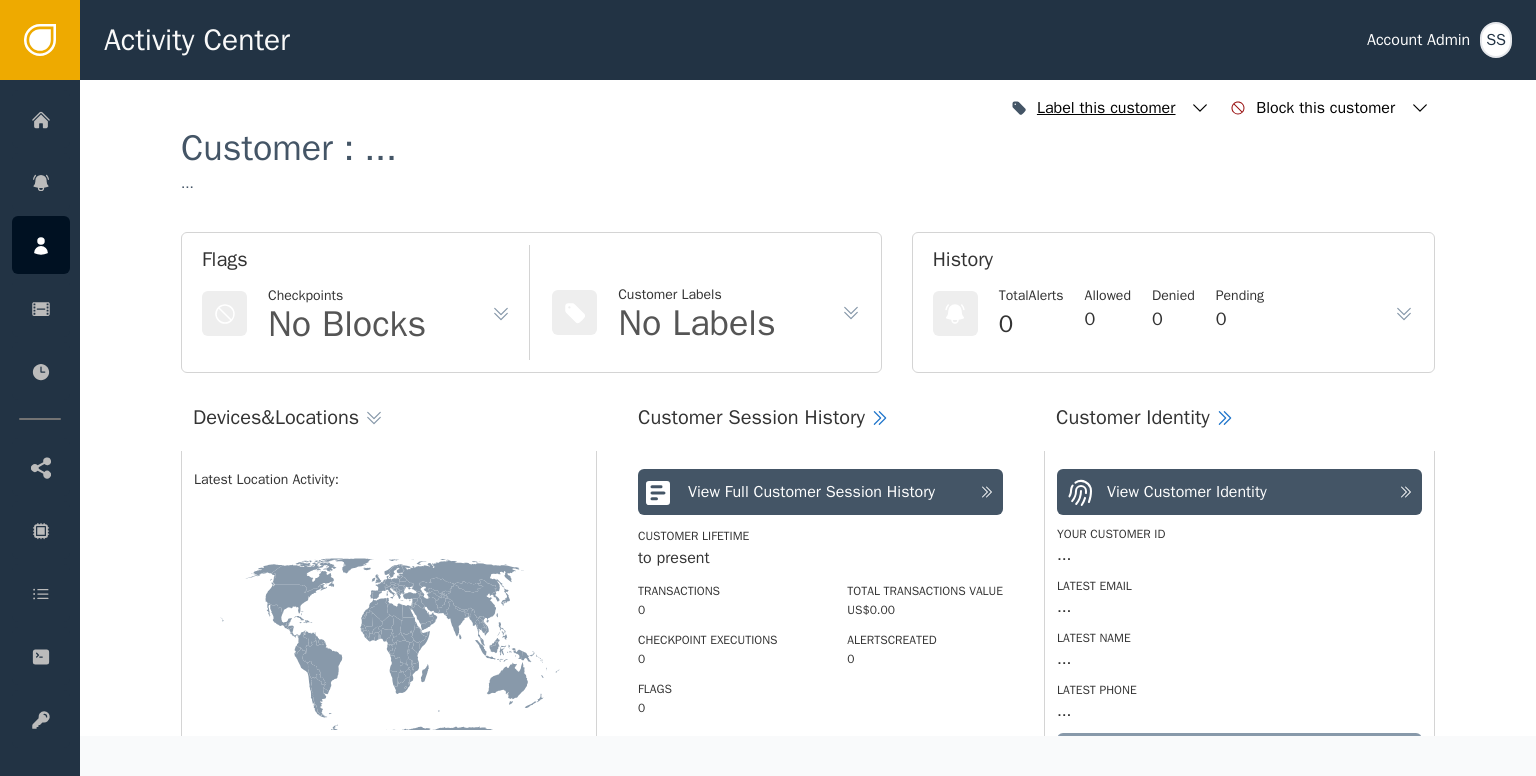 click 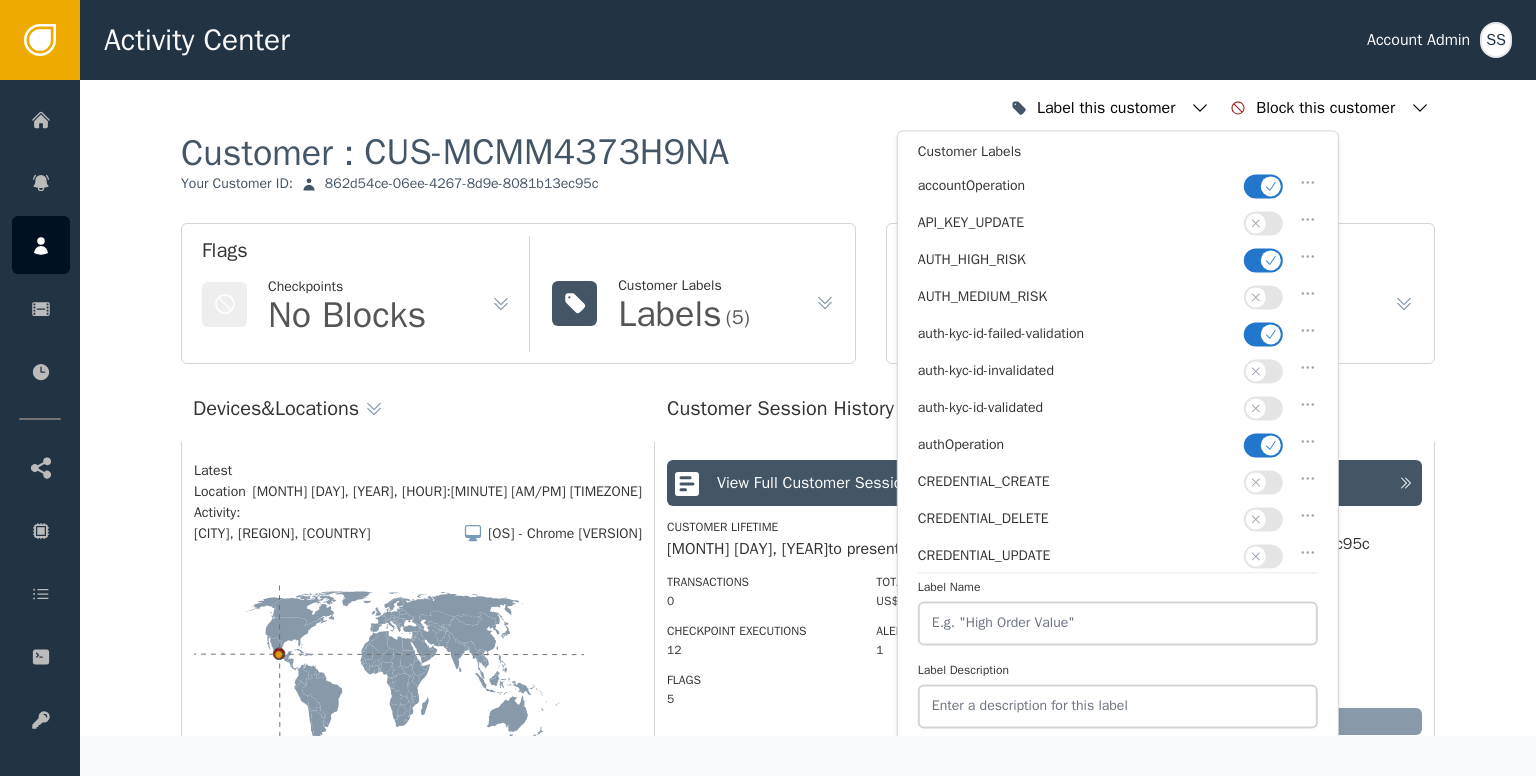 click 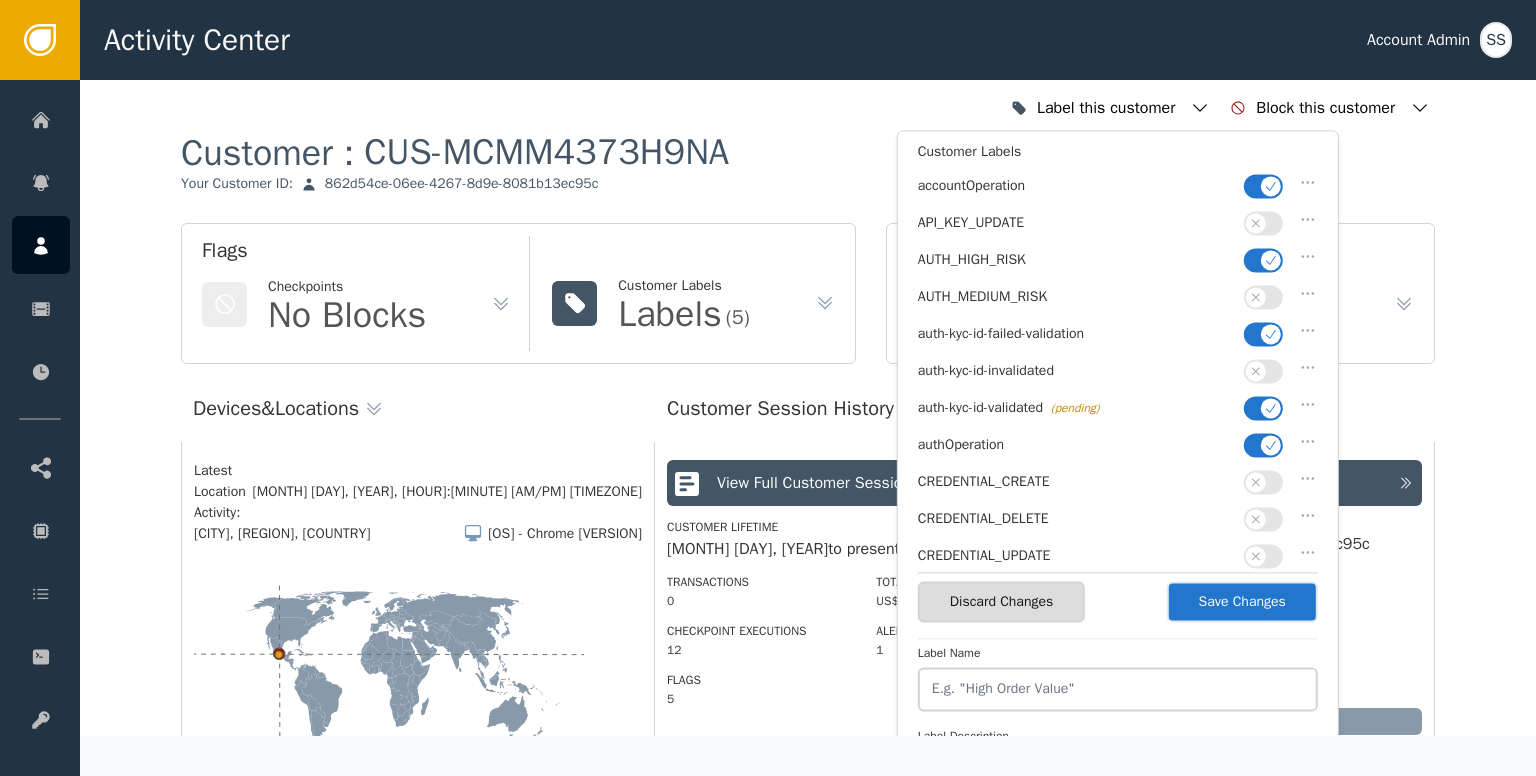 click 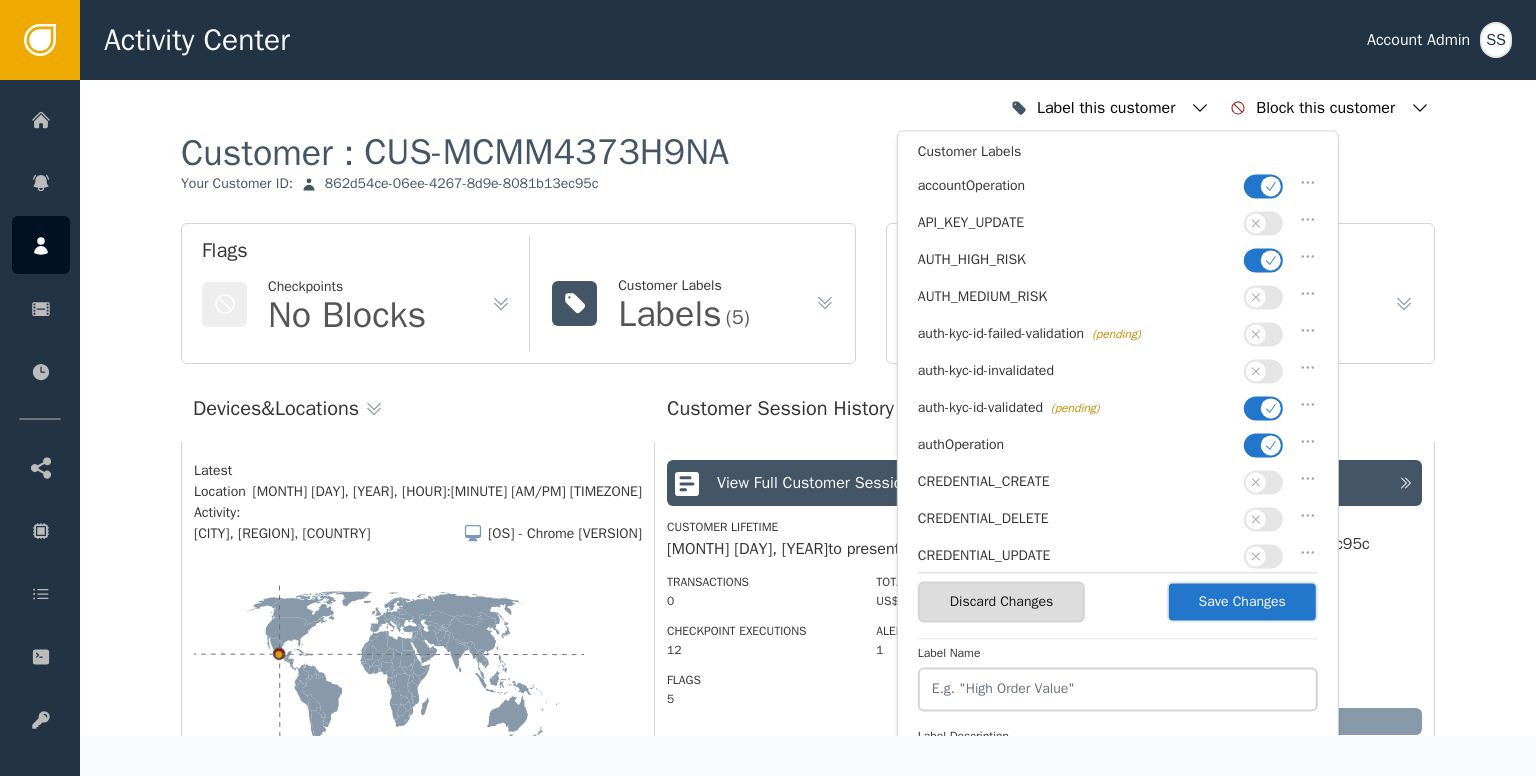 click at bounding box center (1271, 260) 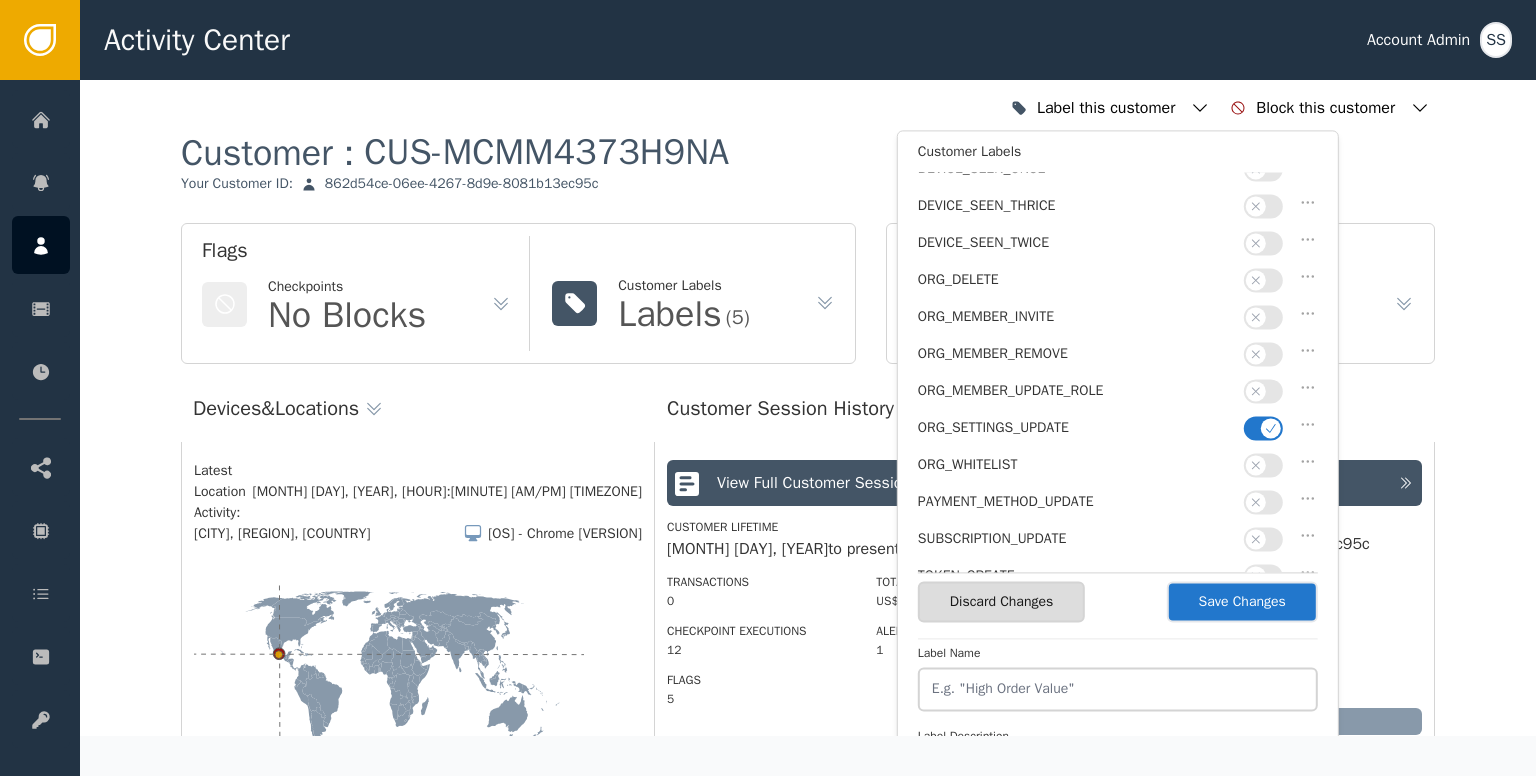 scroll, scrollTop: 500, scrollLeft: 0, axis: vertical 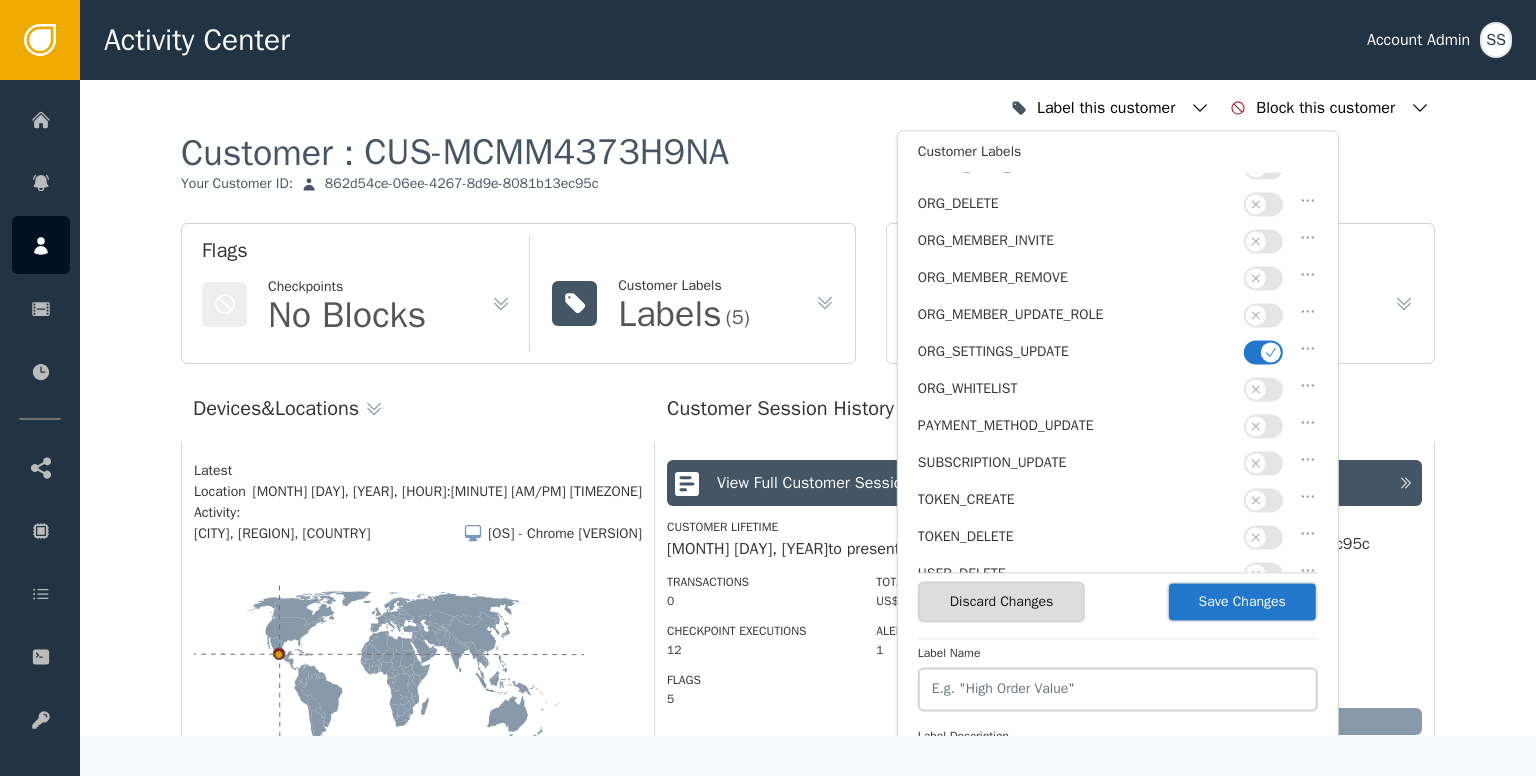 click on "Save Changes" at bounding box center [1242, 601] 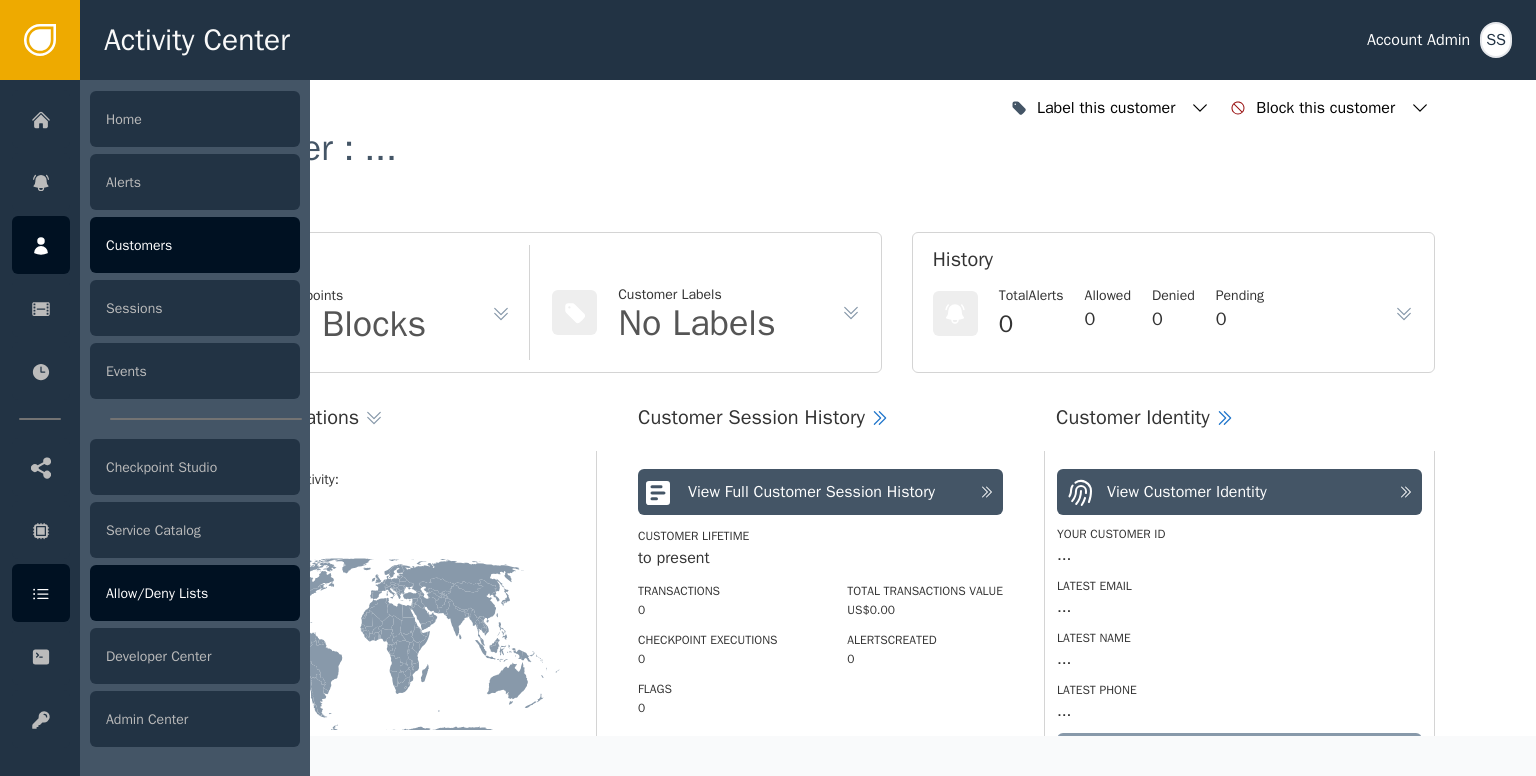 click 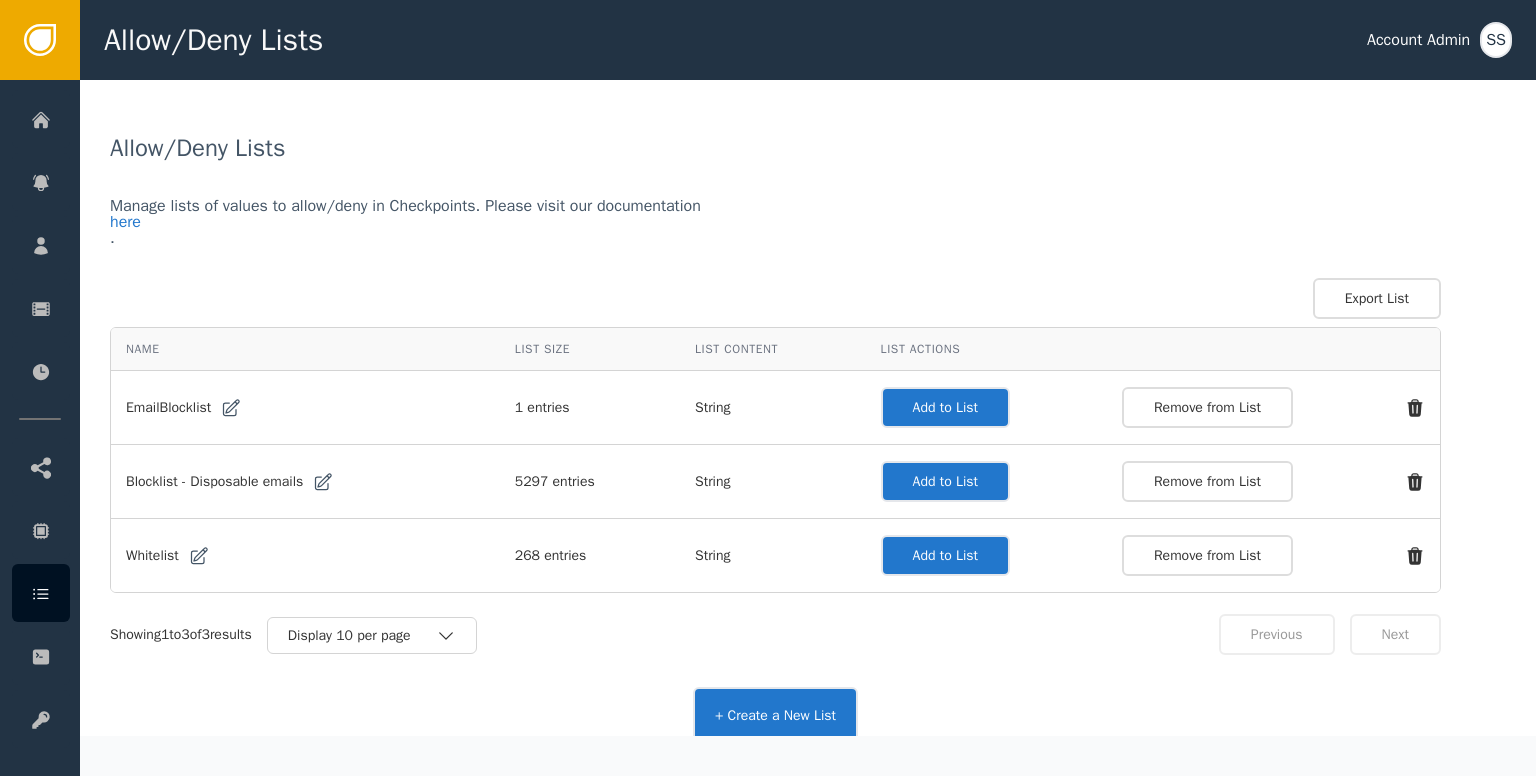 click on "Add to List" at bounding box center (945, 555) 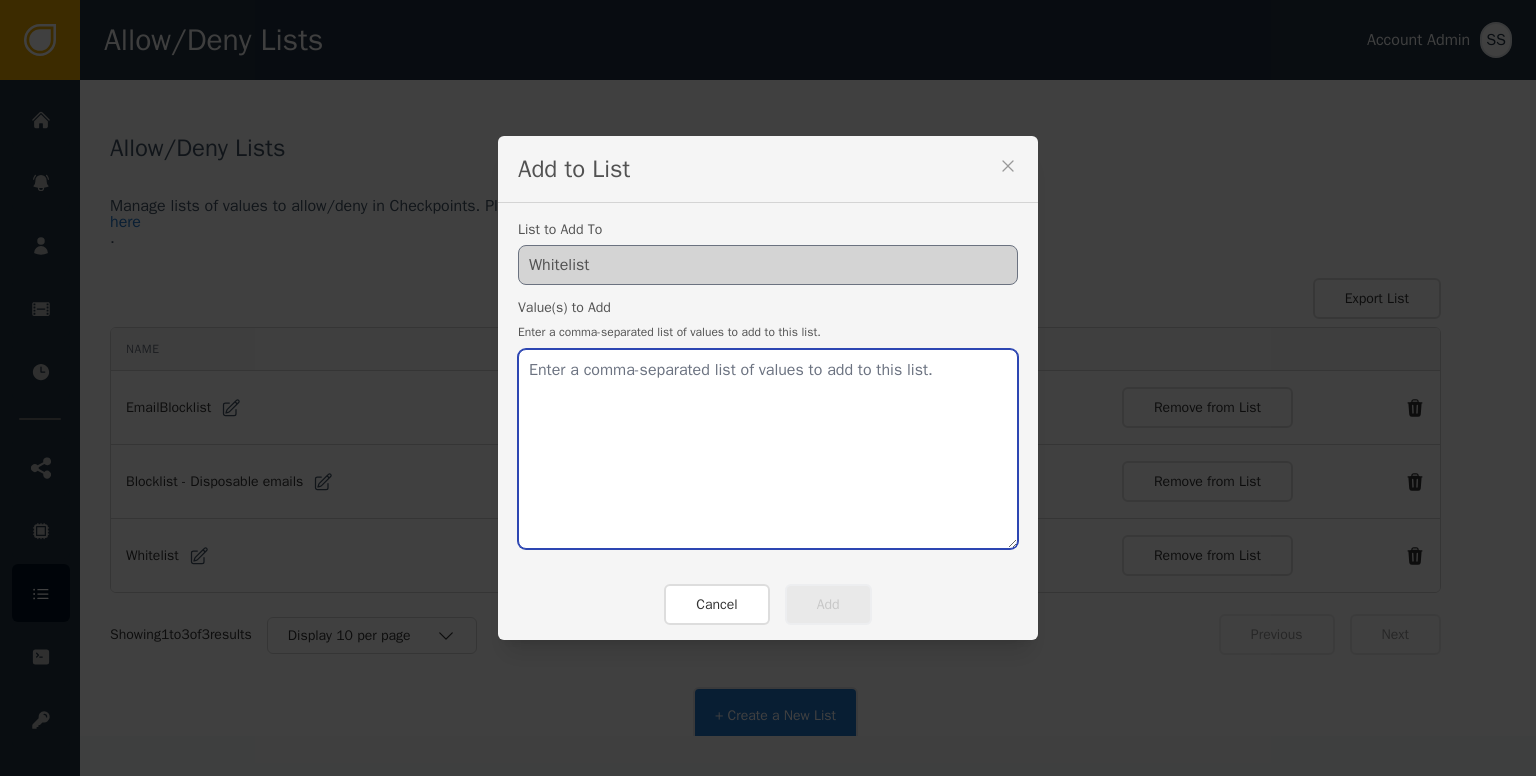 click at bounding box center [768, 449] 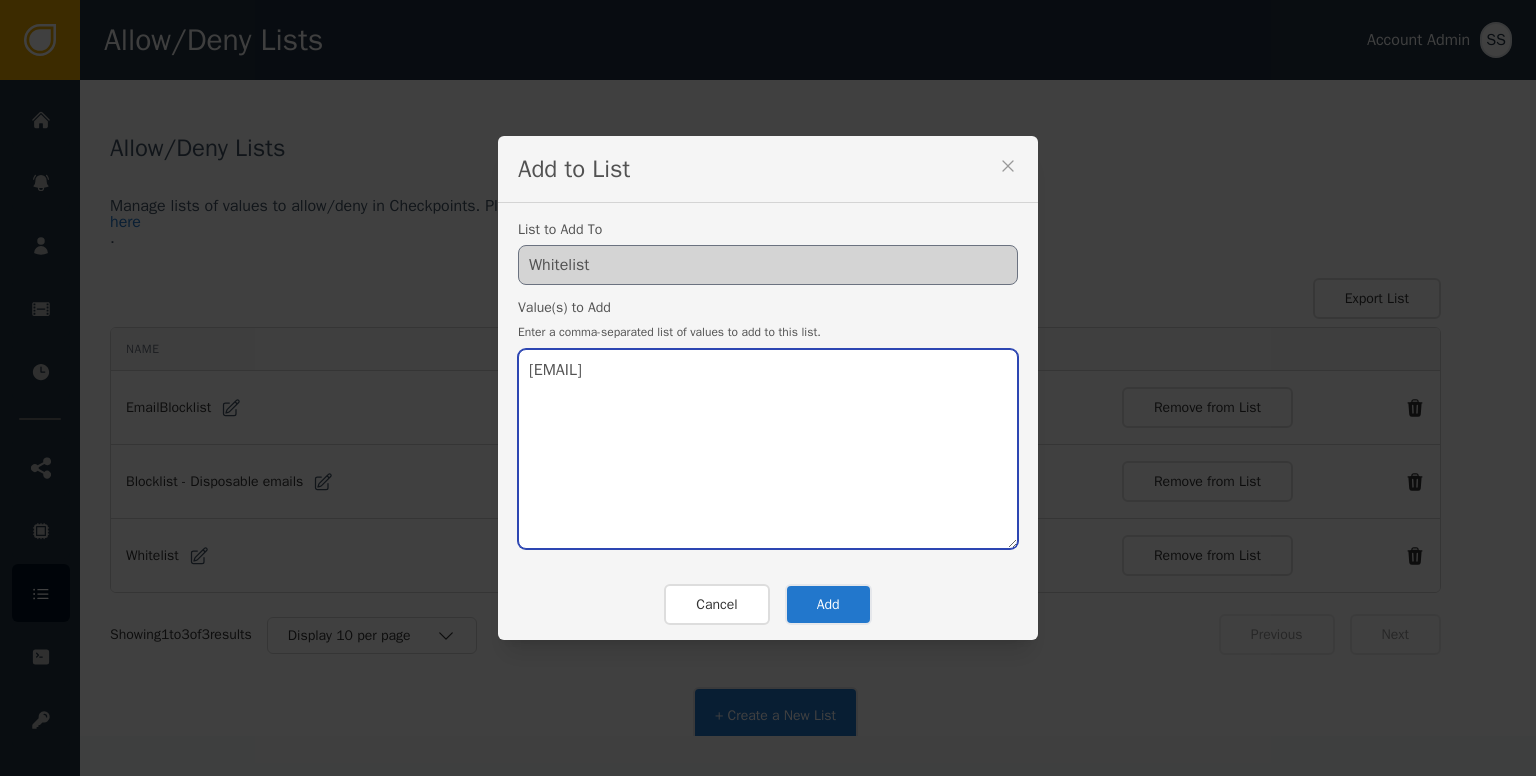 type on "[EMAIL]" 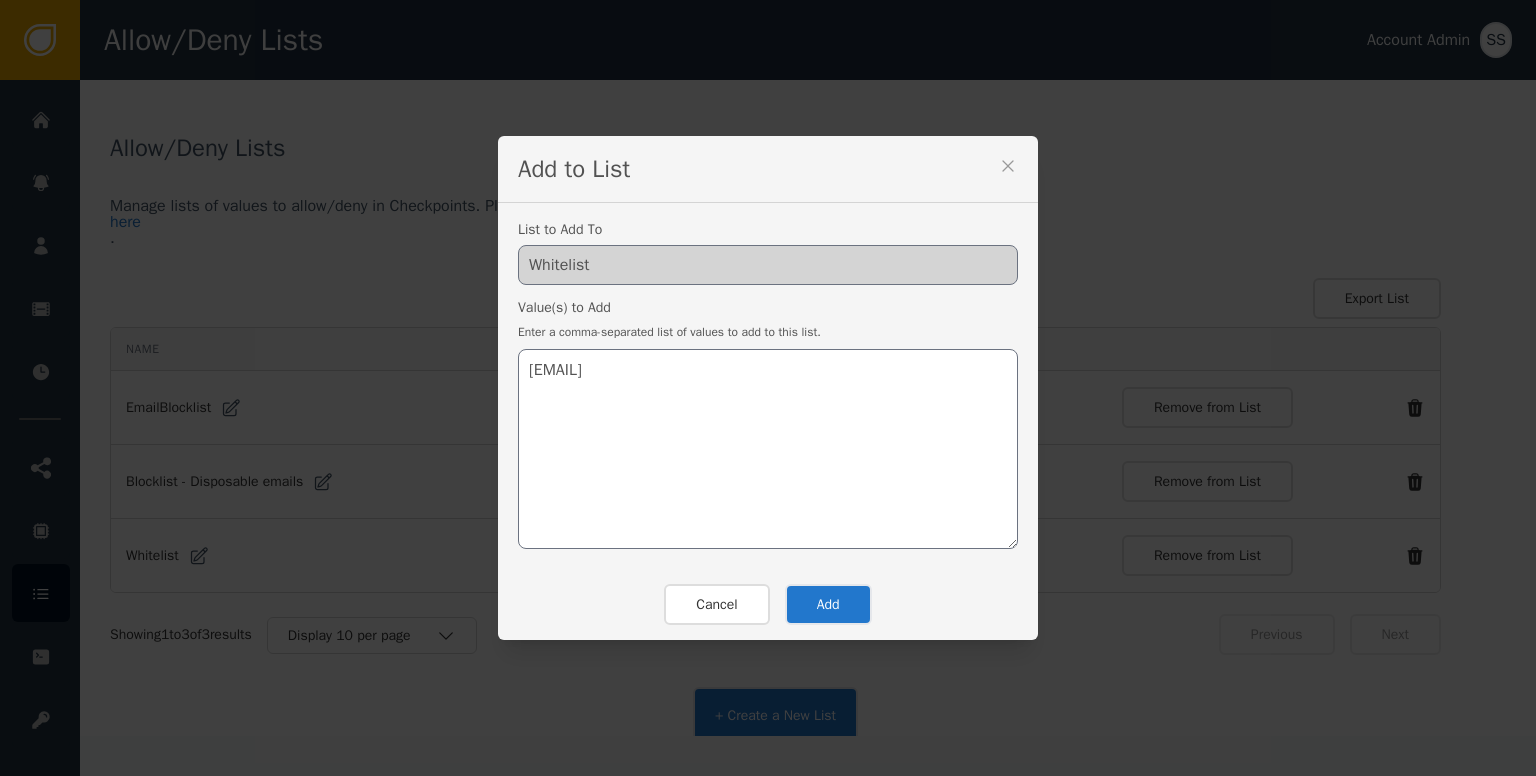 click on "Add" at bounding box center (828, 604) 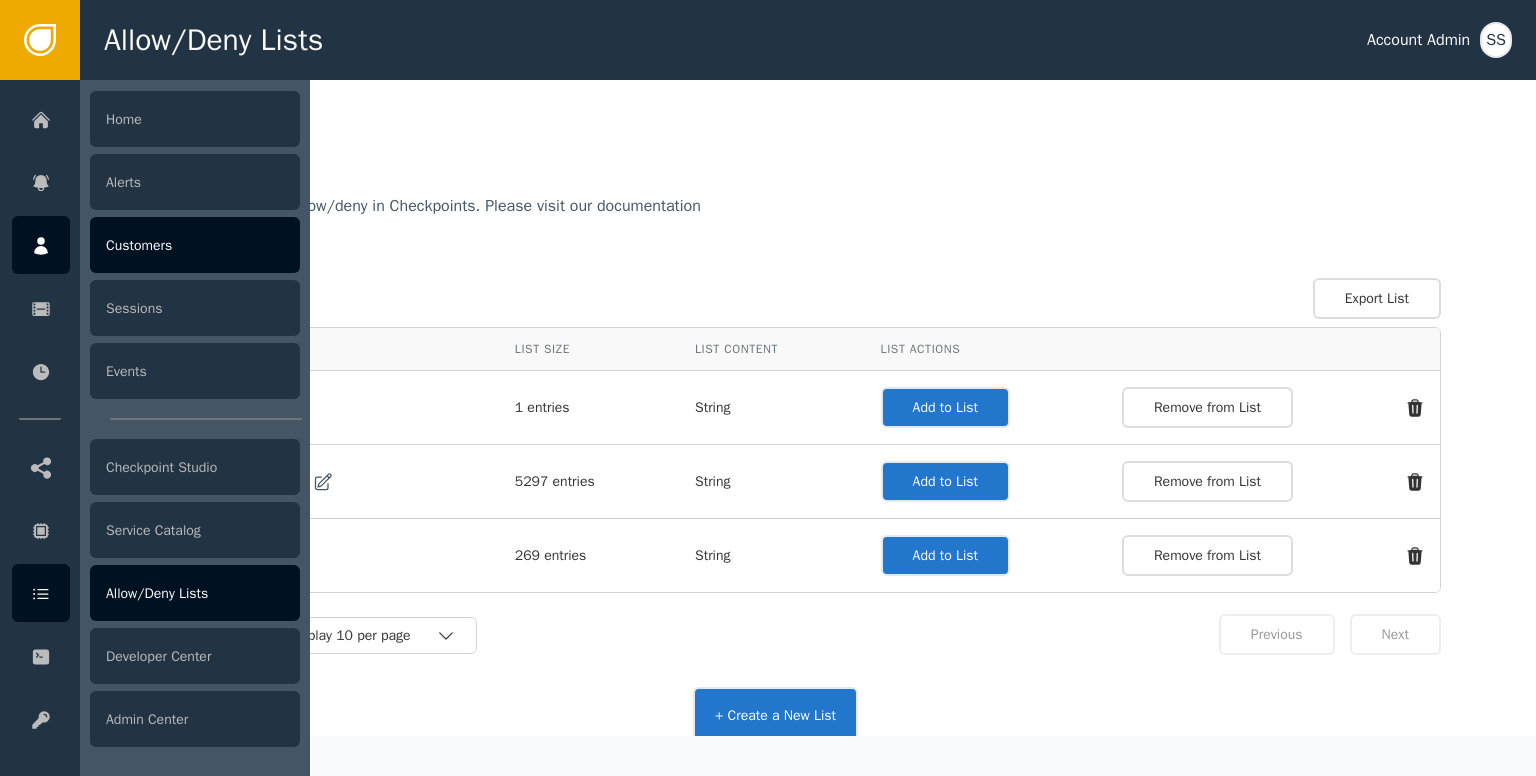 click at bounding box center (41, 245) 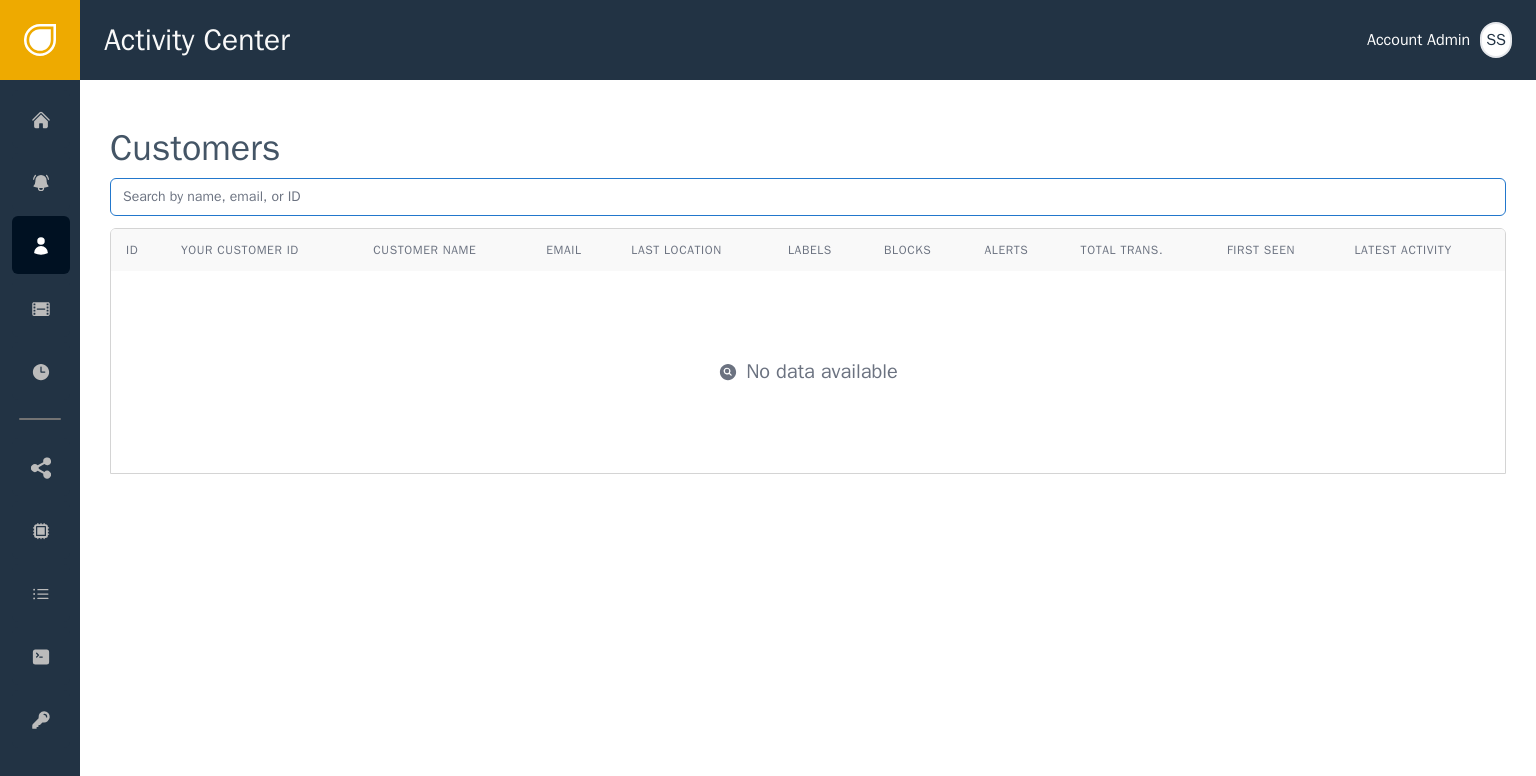 click at bounding box center (808, 197) 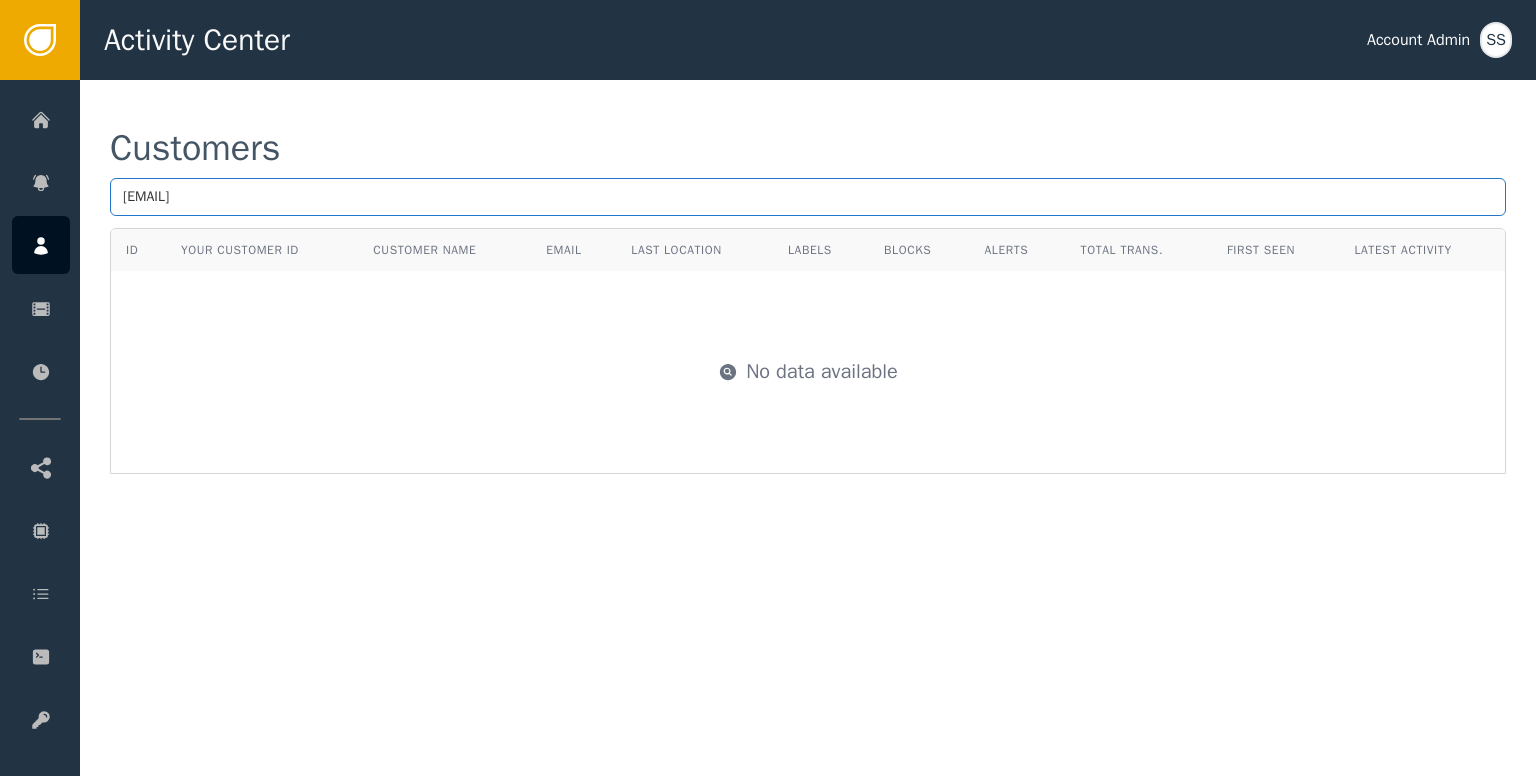 type on "[EMAIL]" 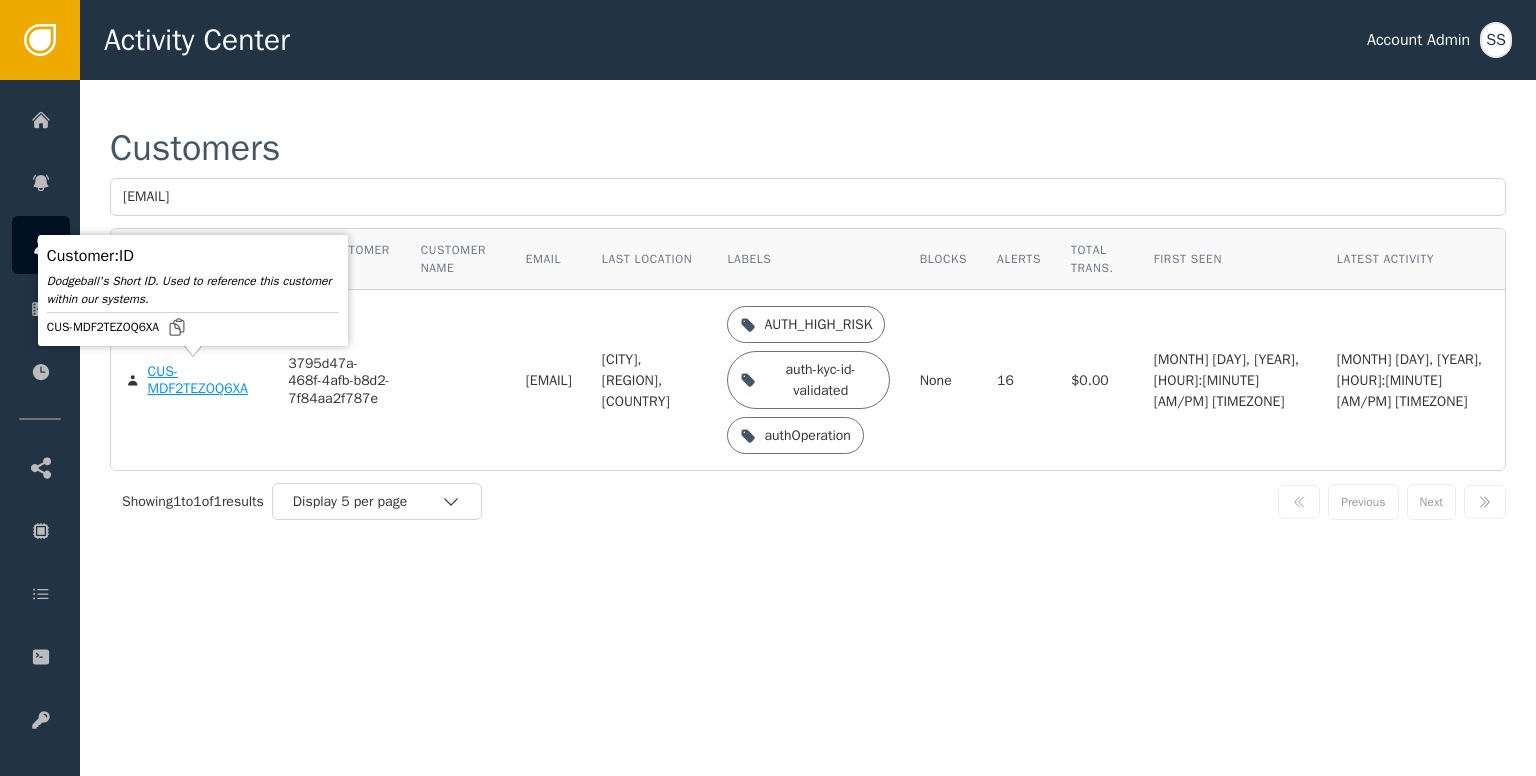 click on "CUS-MDF2TEZOQ6XA" at bounding box center [203, 380] 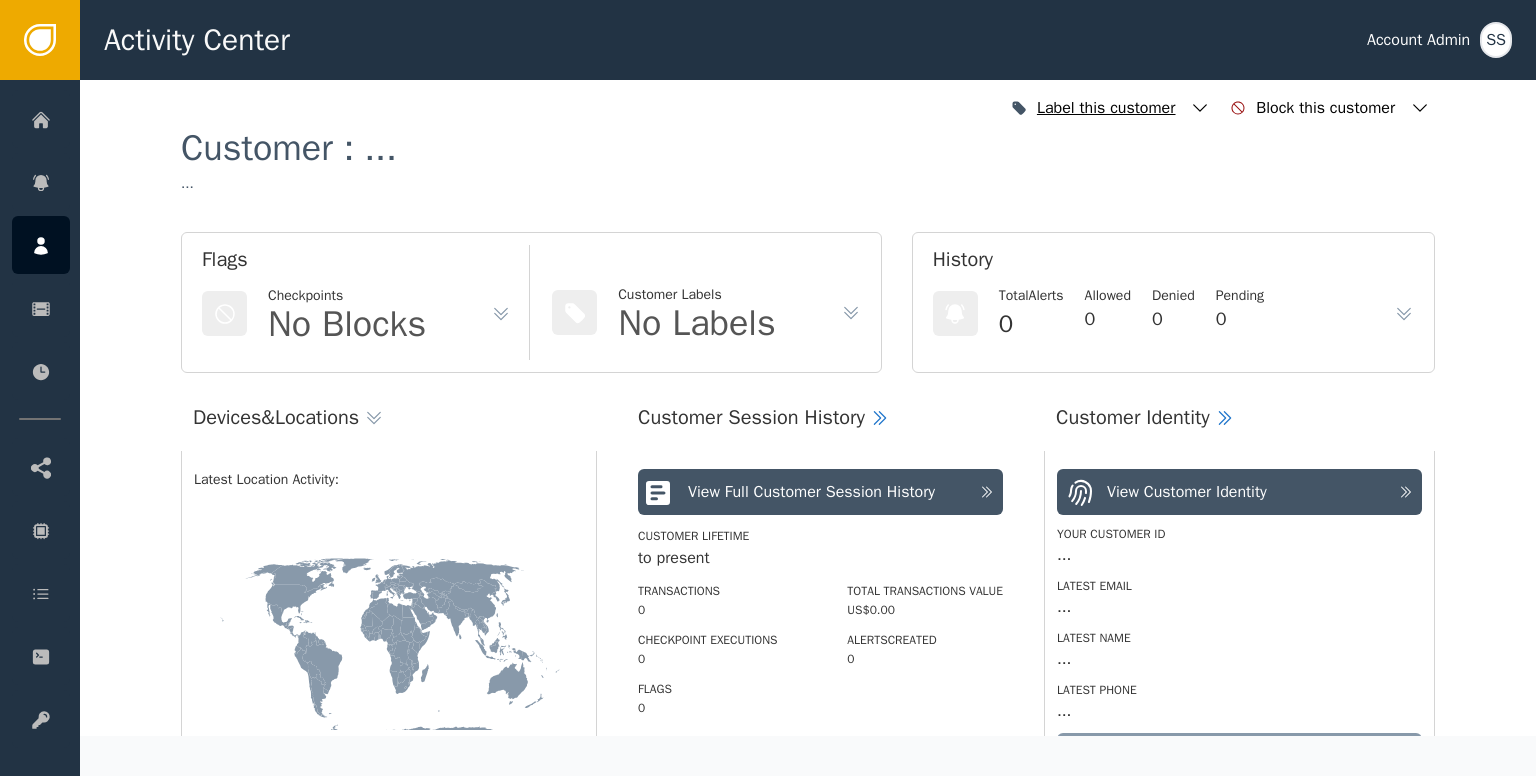 click 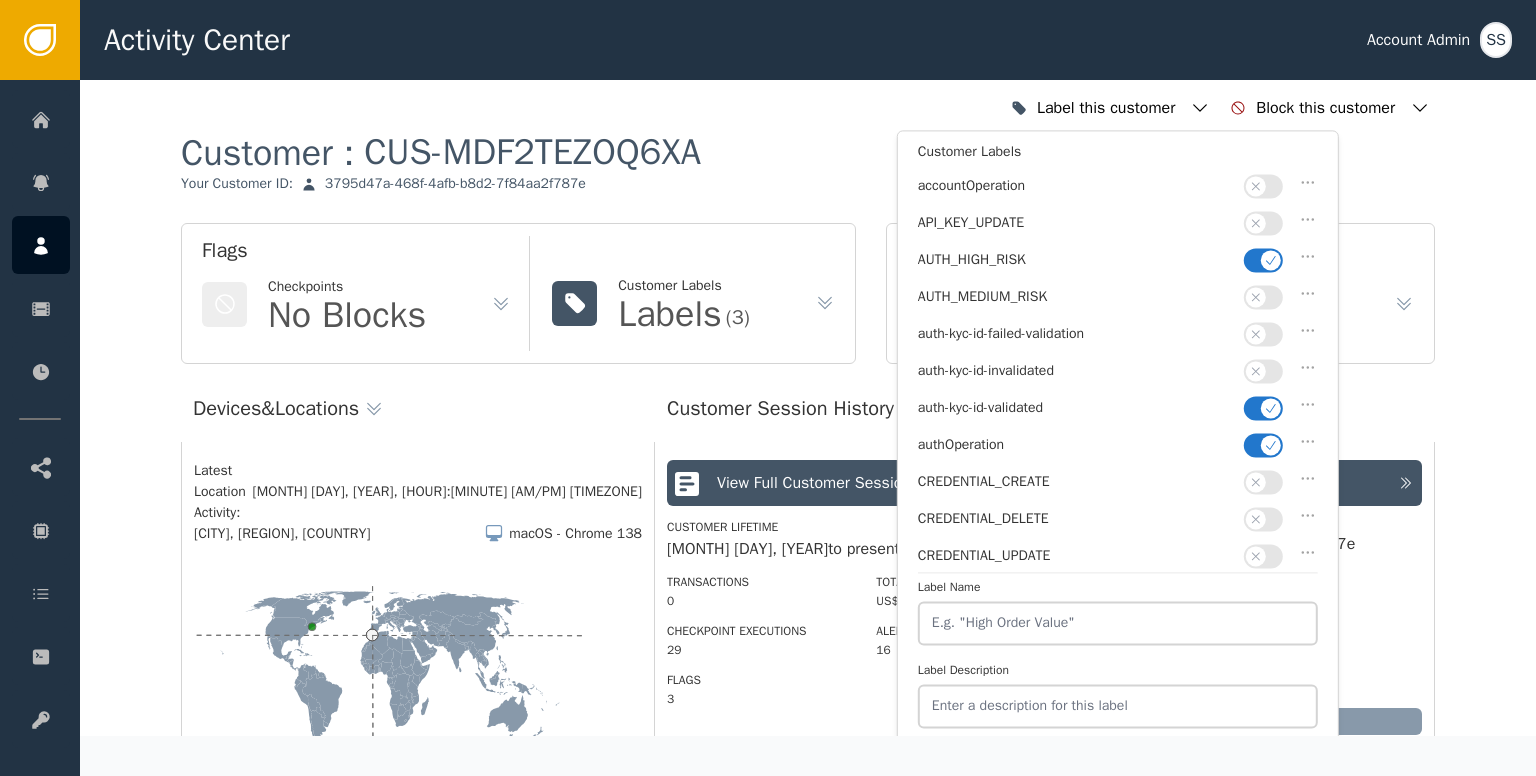 click at bounding box center [1263, 260] 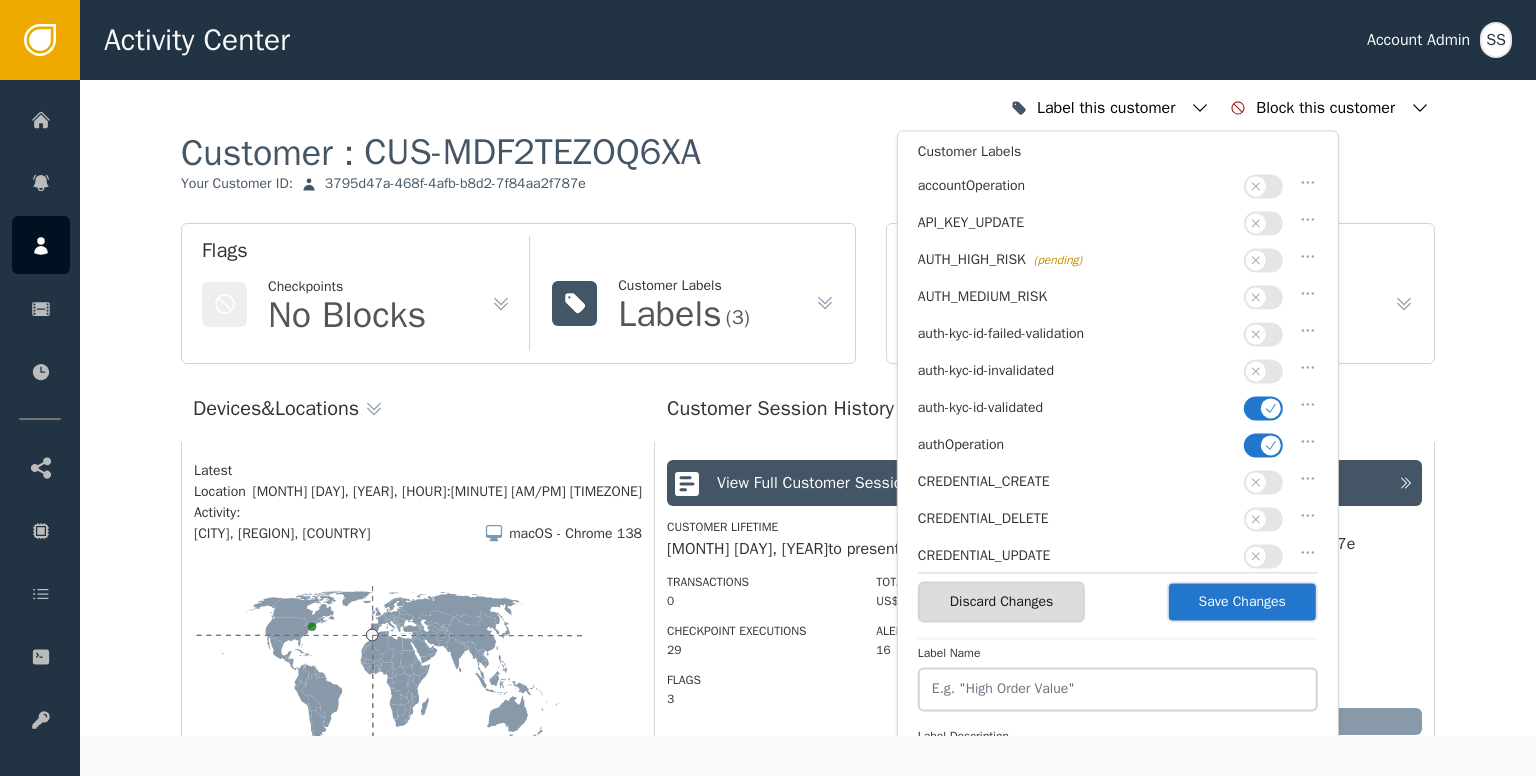 click on "Save Changes" at bounding box center [1242, 601] 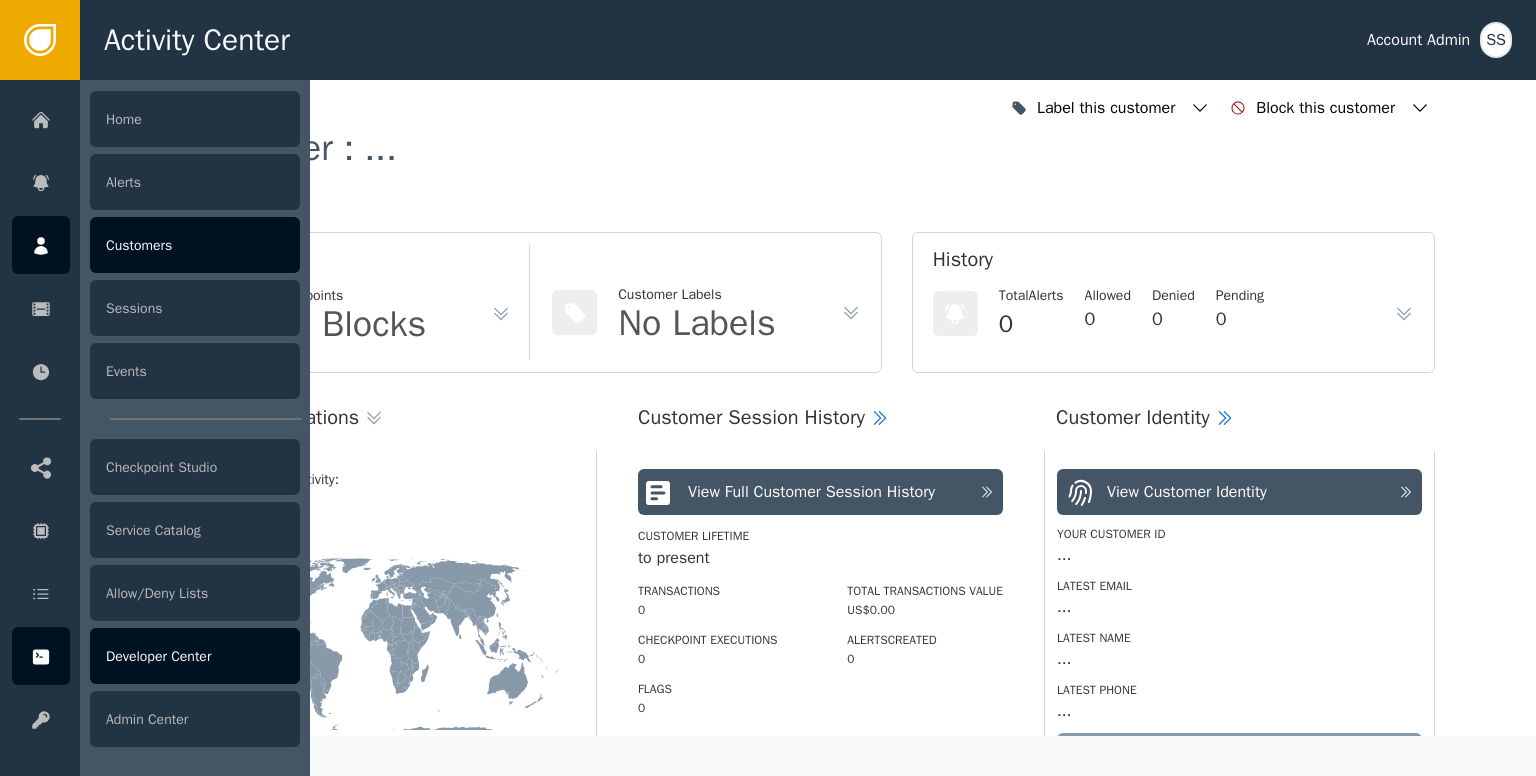 click at bounding box center (41, 656) 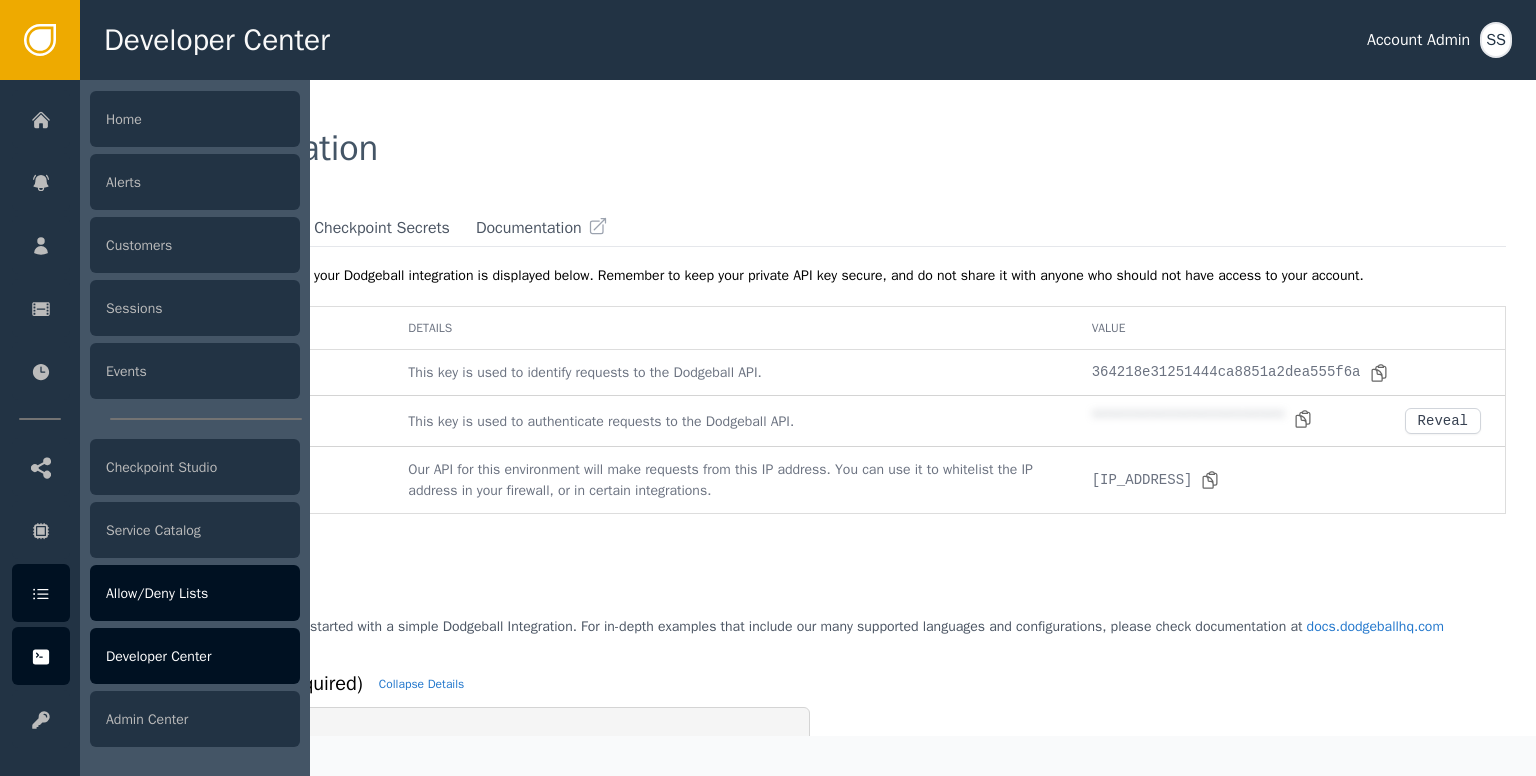 click 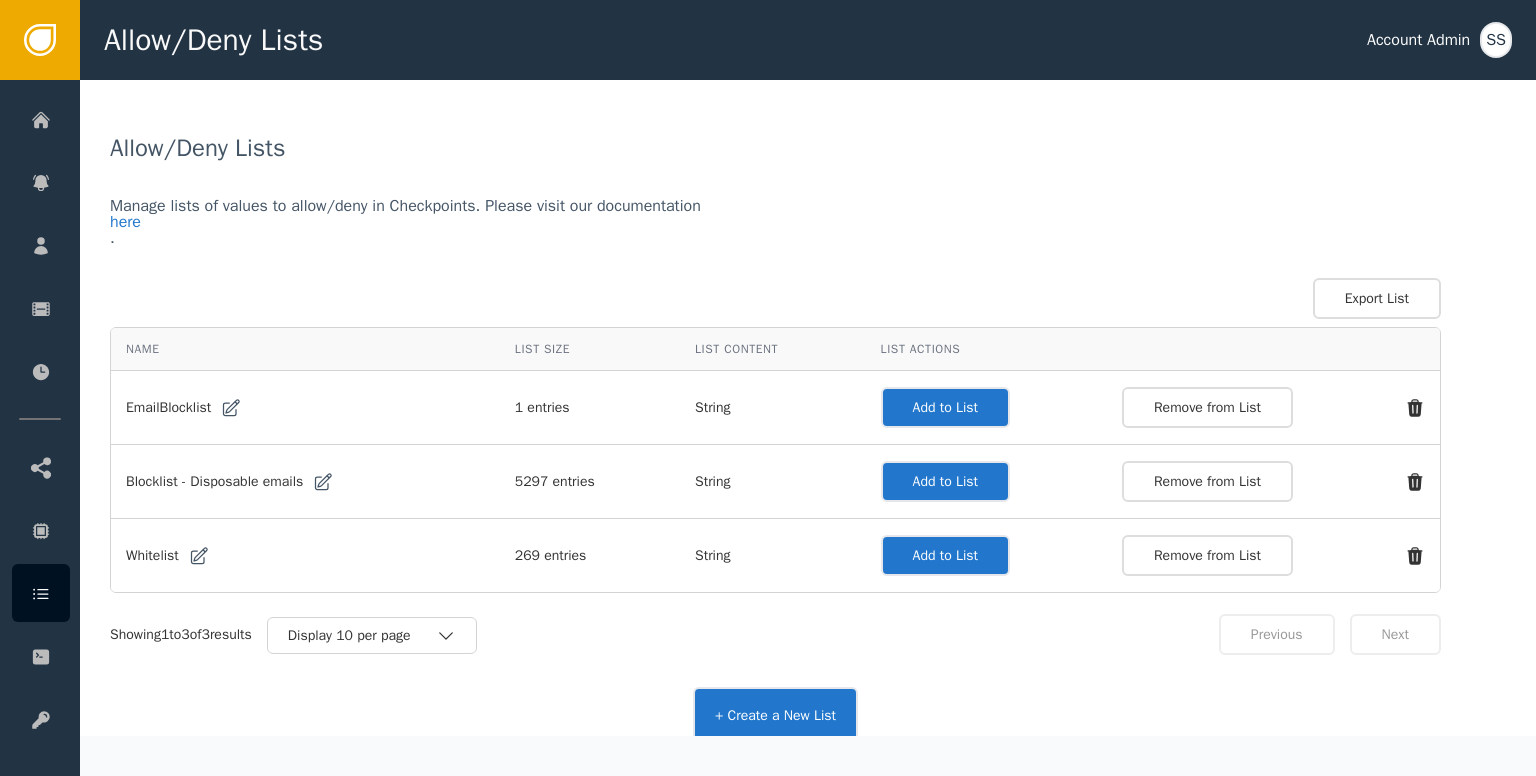 click on "Add to List Remove from List" at bounding box center [1153, 555] 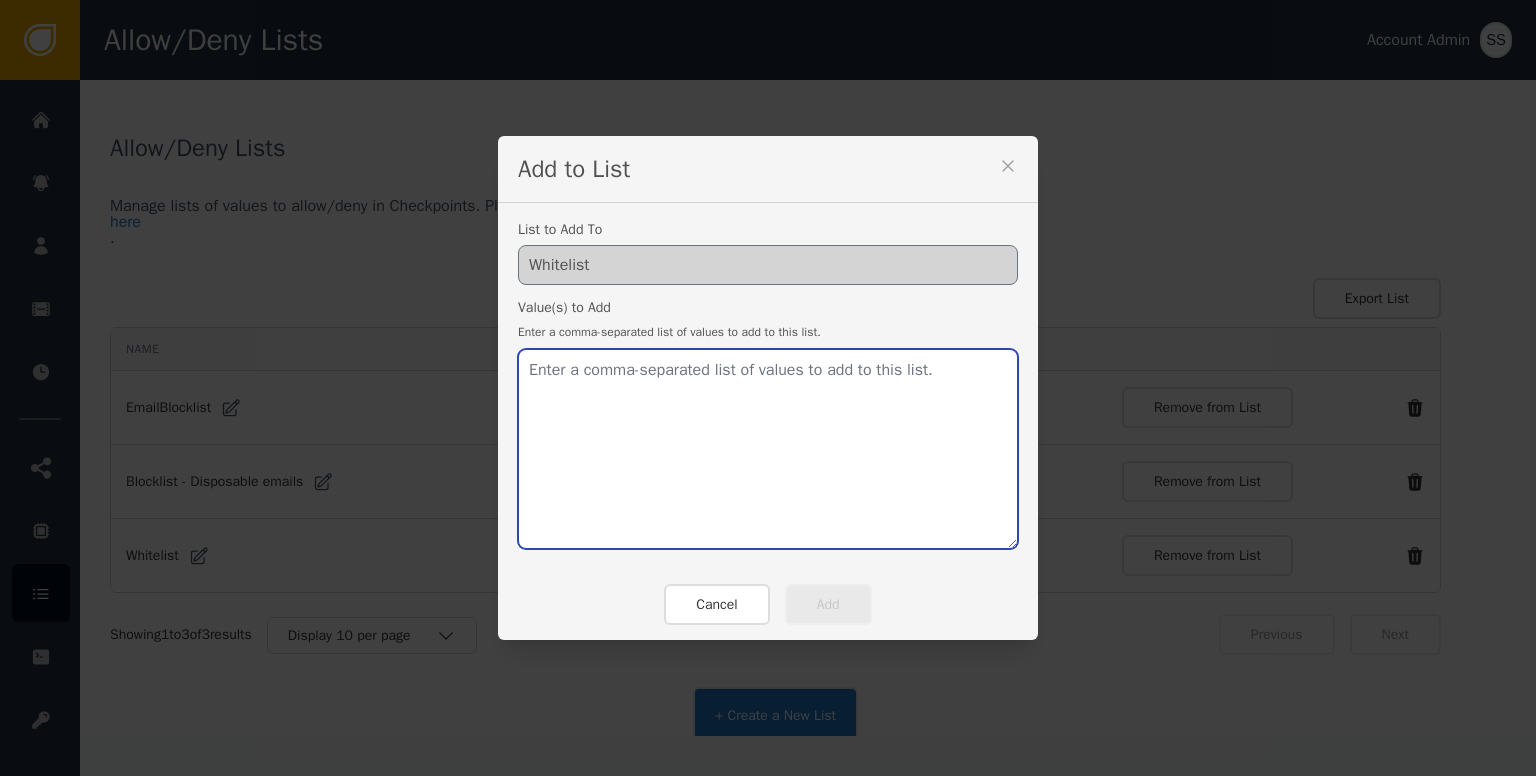 click at bounding box center [768, 449] 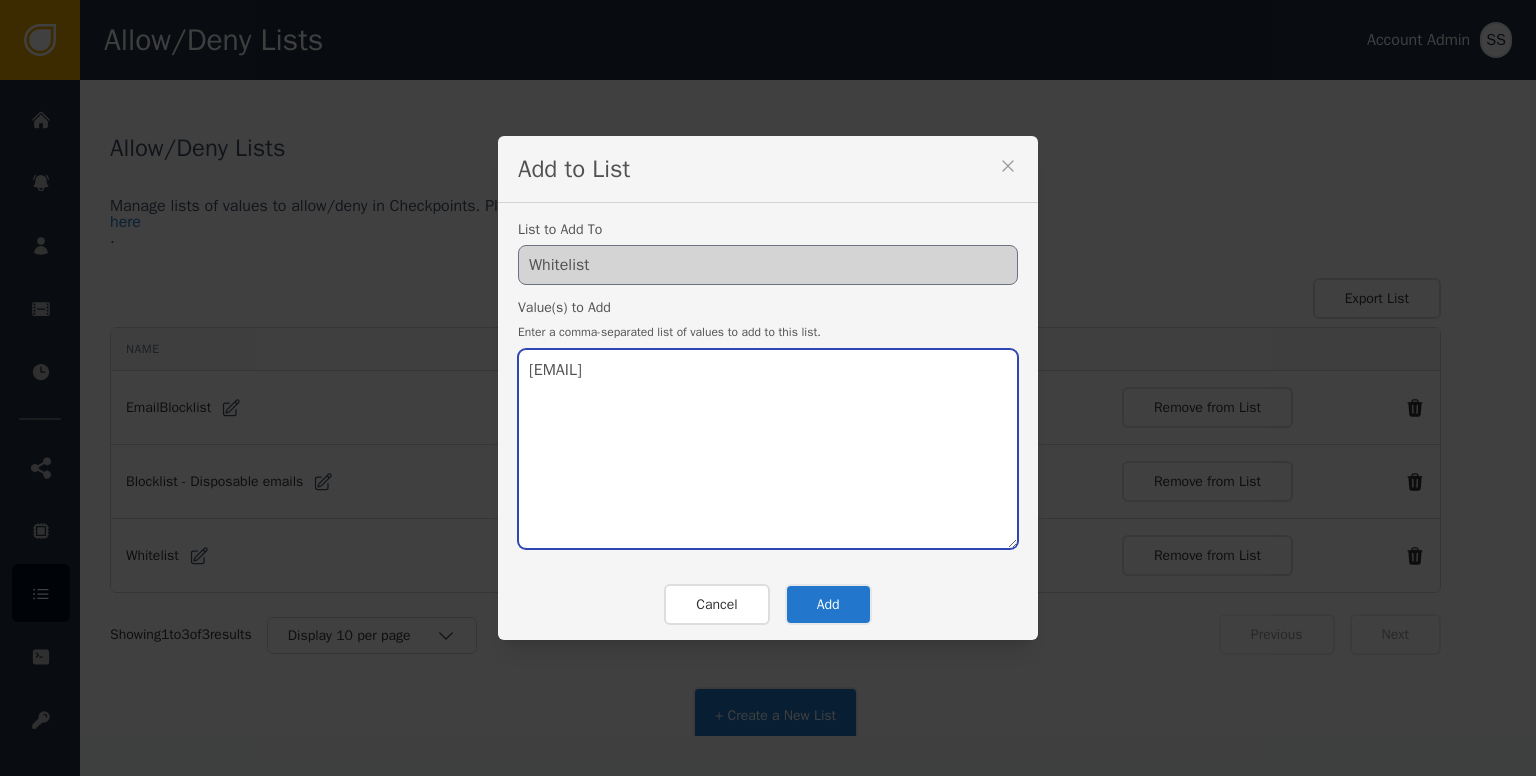 type on "[EMAIL]" 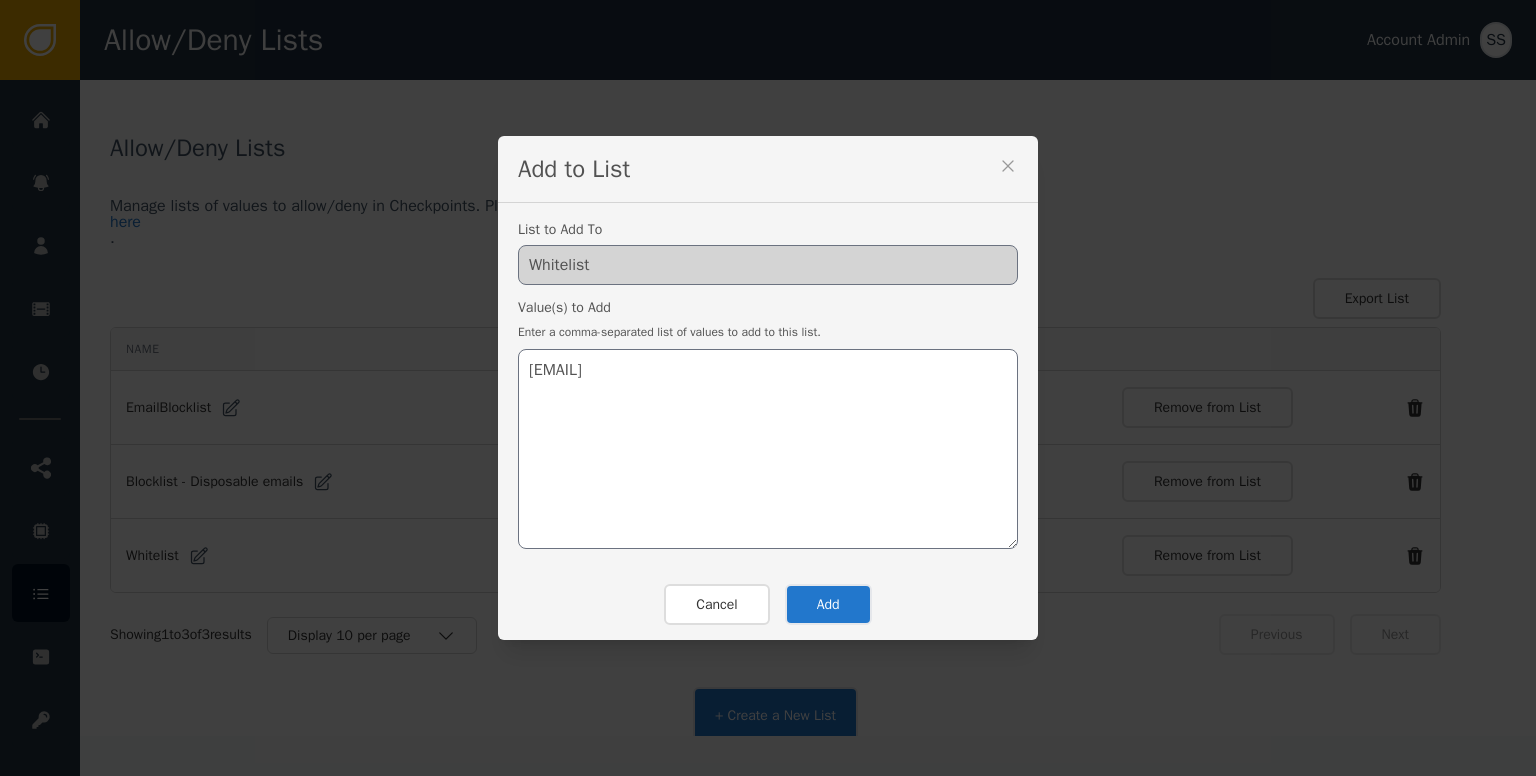 click on "Add" at bounding box center (828, 604) 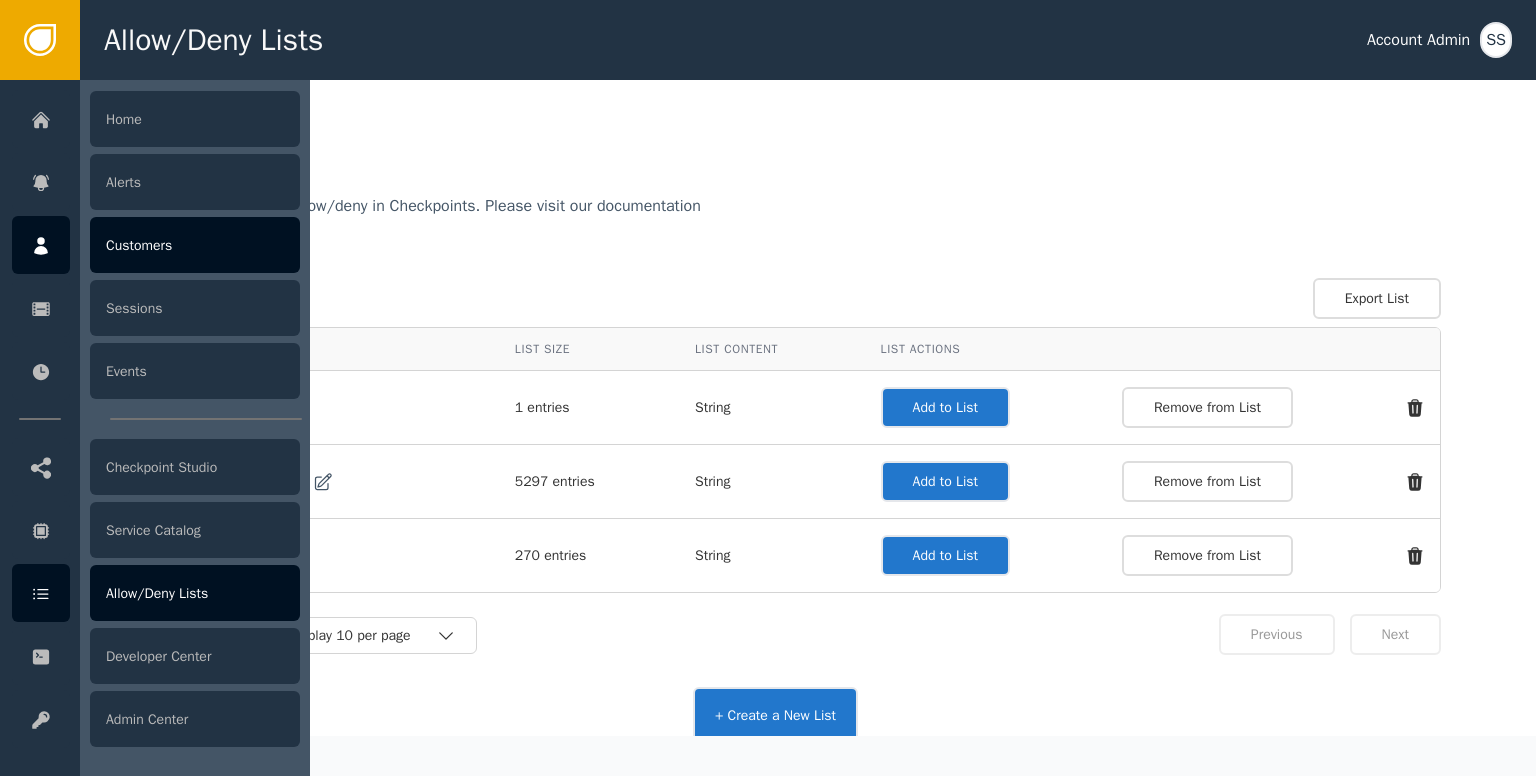 click on "Customers" at bounding box center [195, 245] 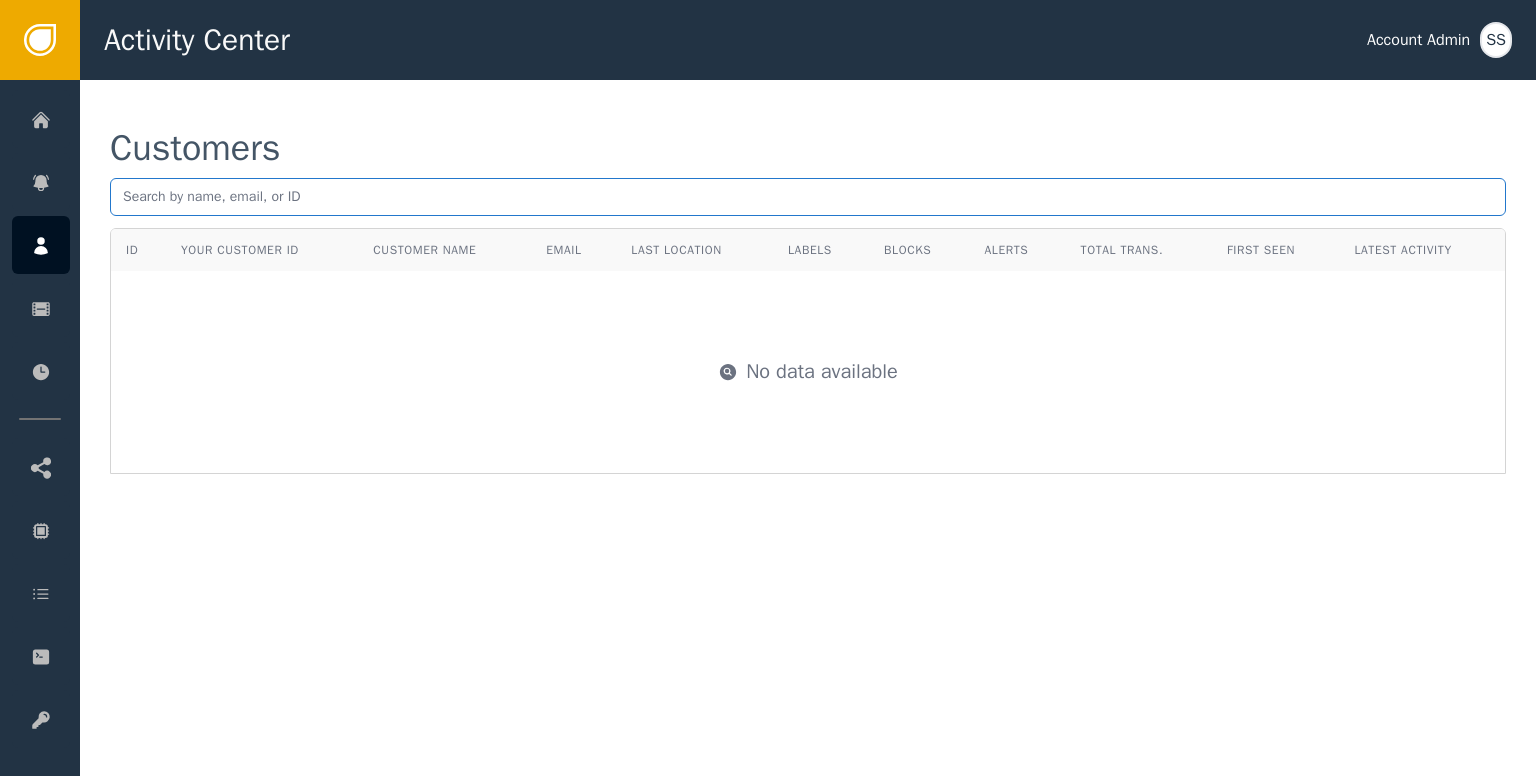 click at bounding box center [808, 197] 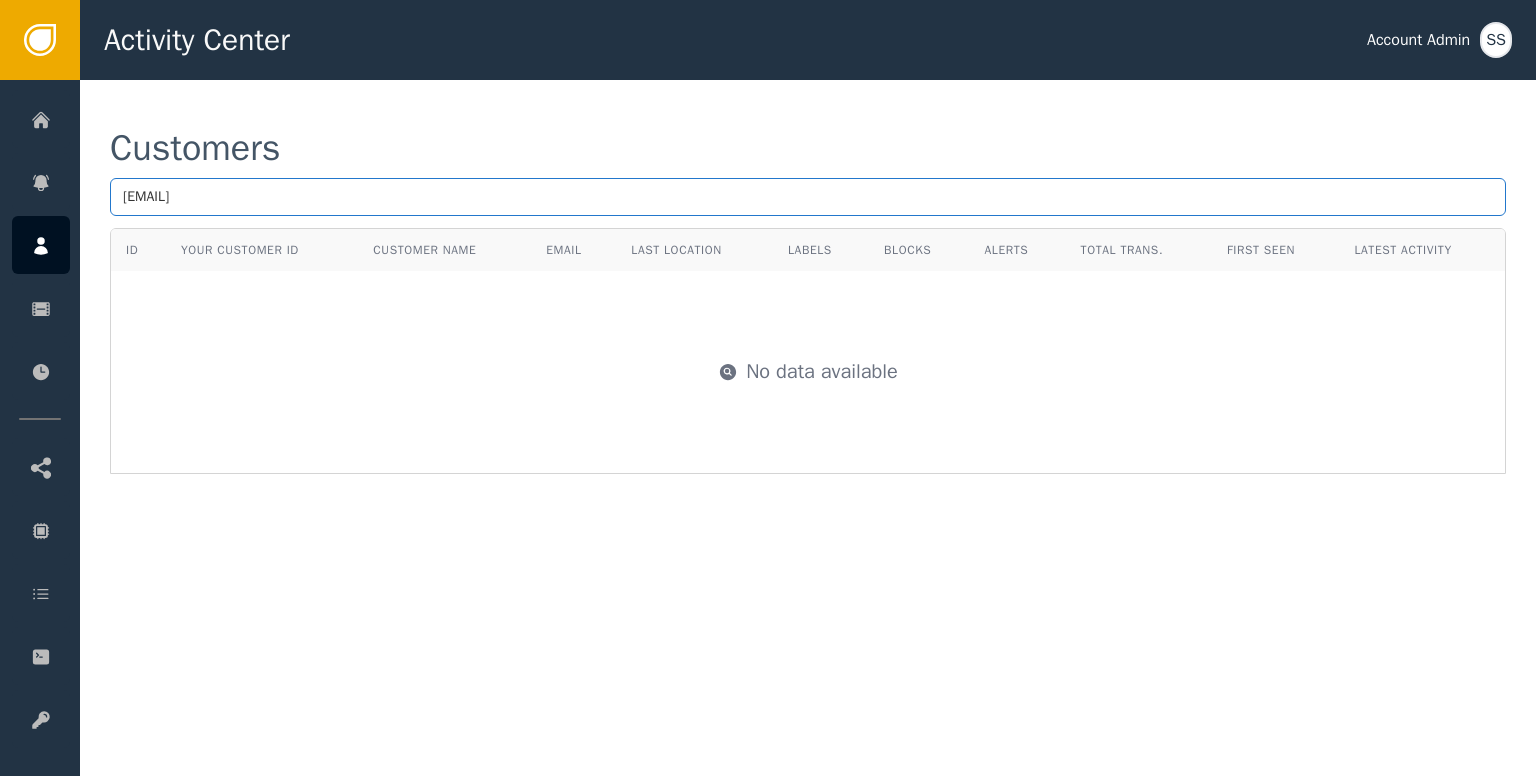 type on "[EMAIL]" 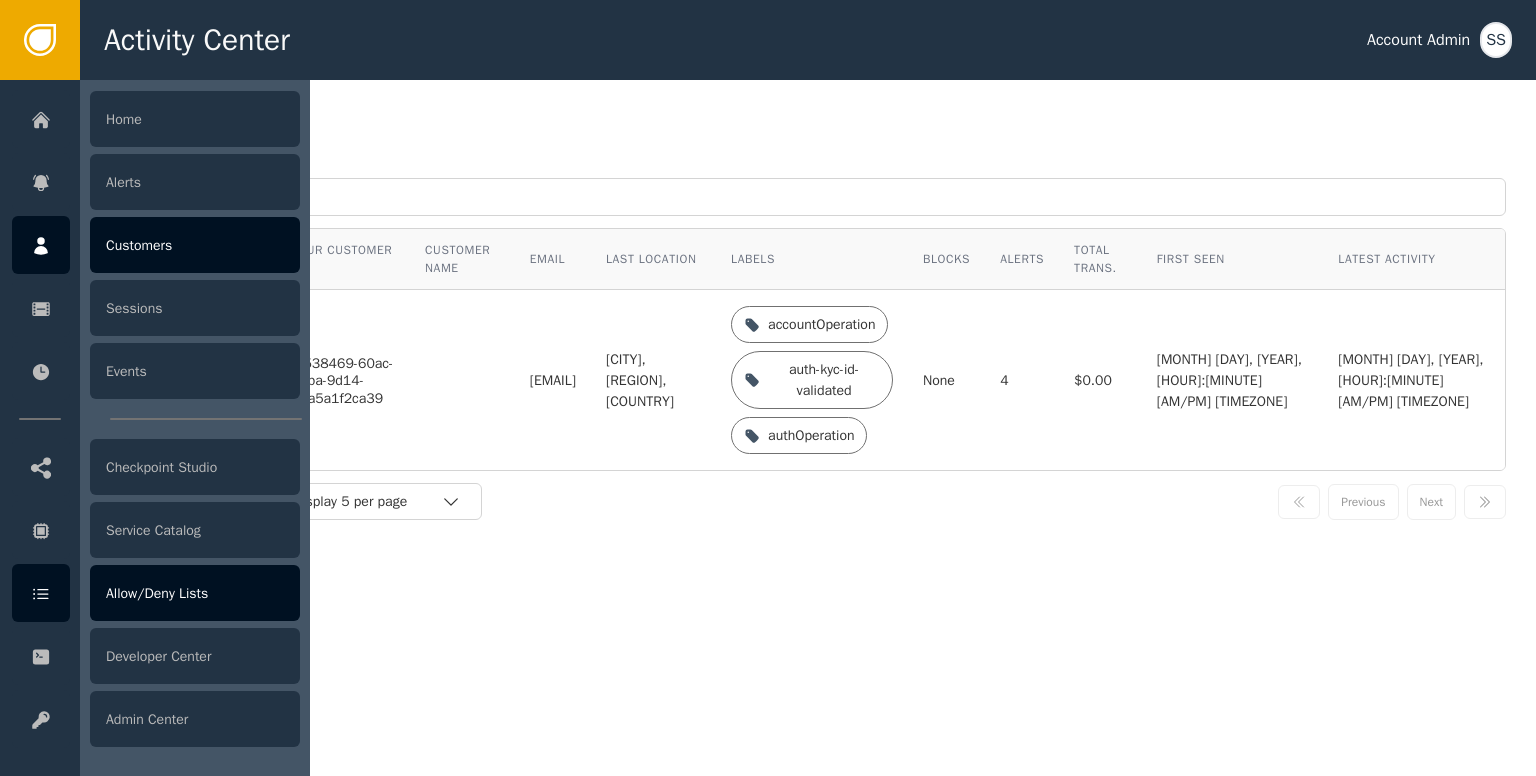 click on "Allow/Deny Lists" at bounding box center [195, 593] 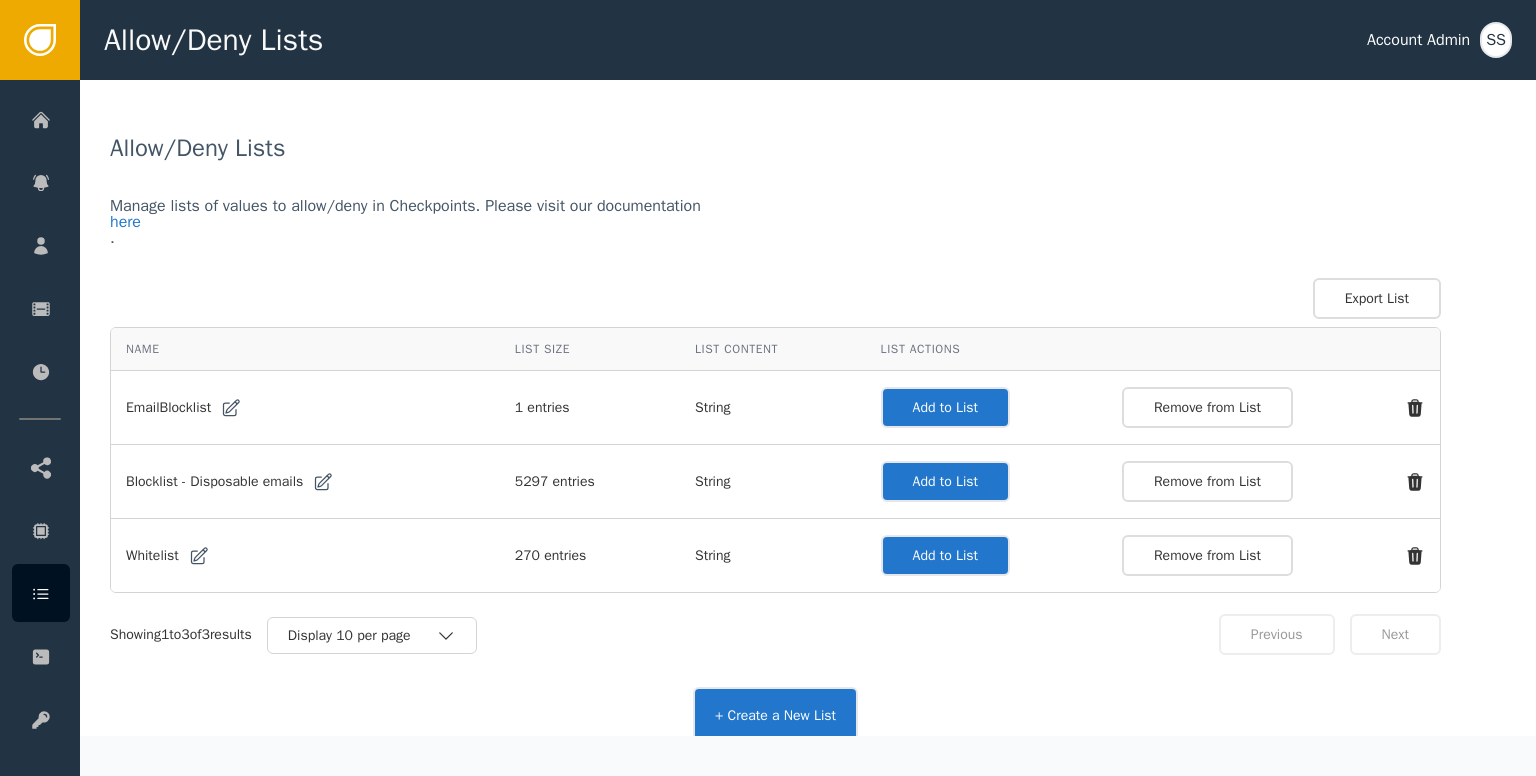 click on "Add to List" at bounding box center (945, 555) 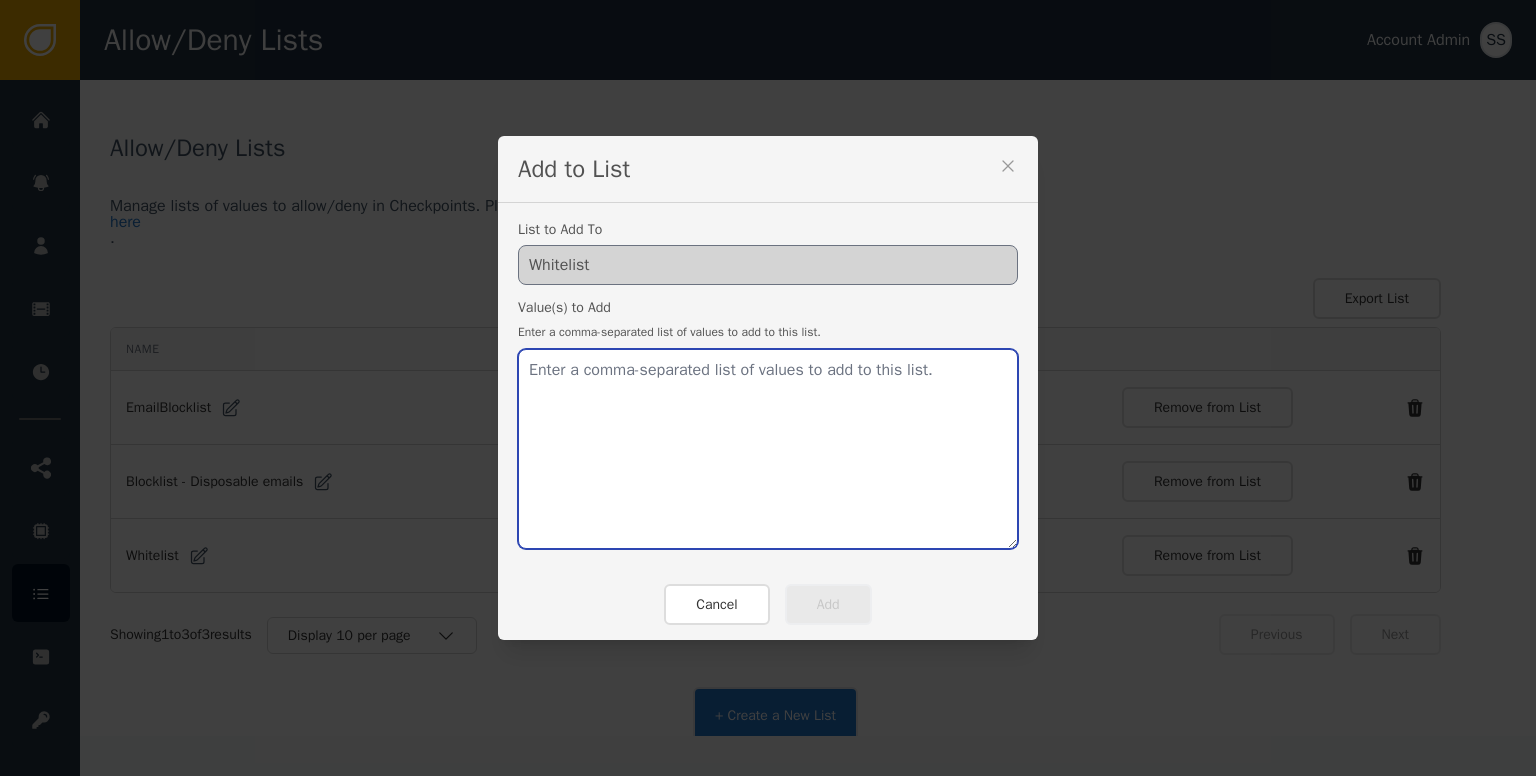 click at bounding box center [768, 449] 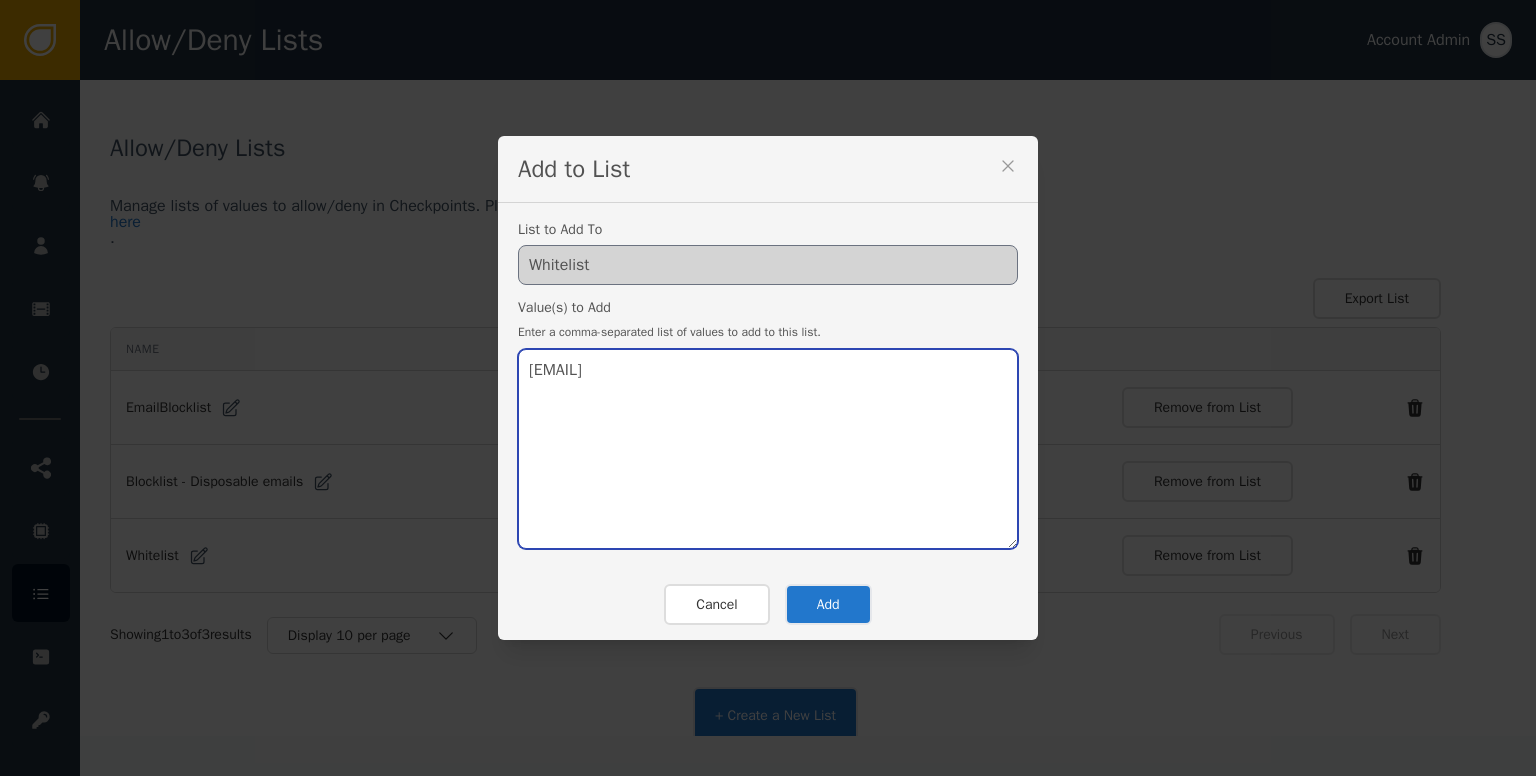 type on "[EMAIL]" 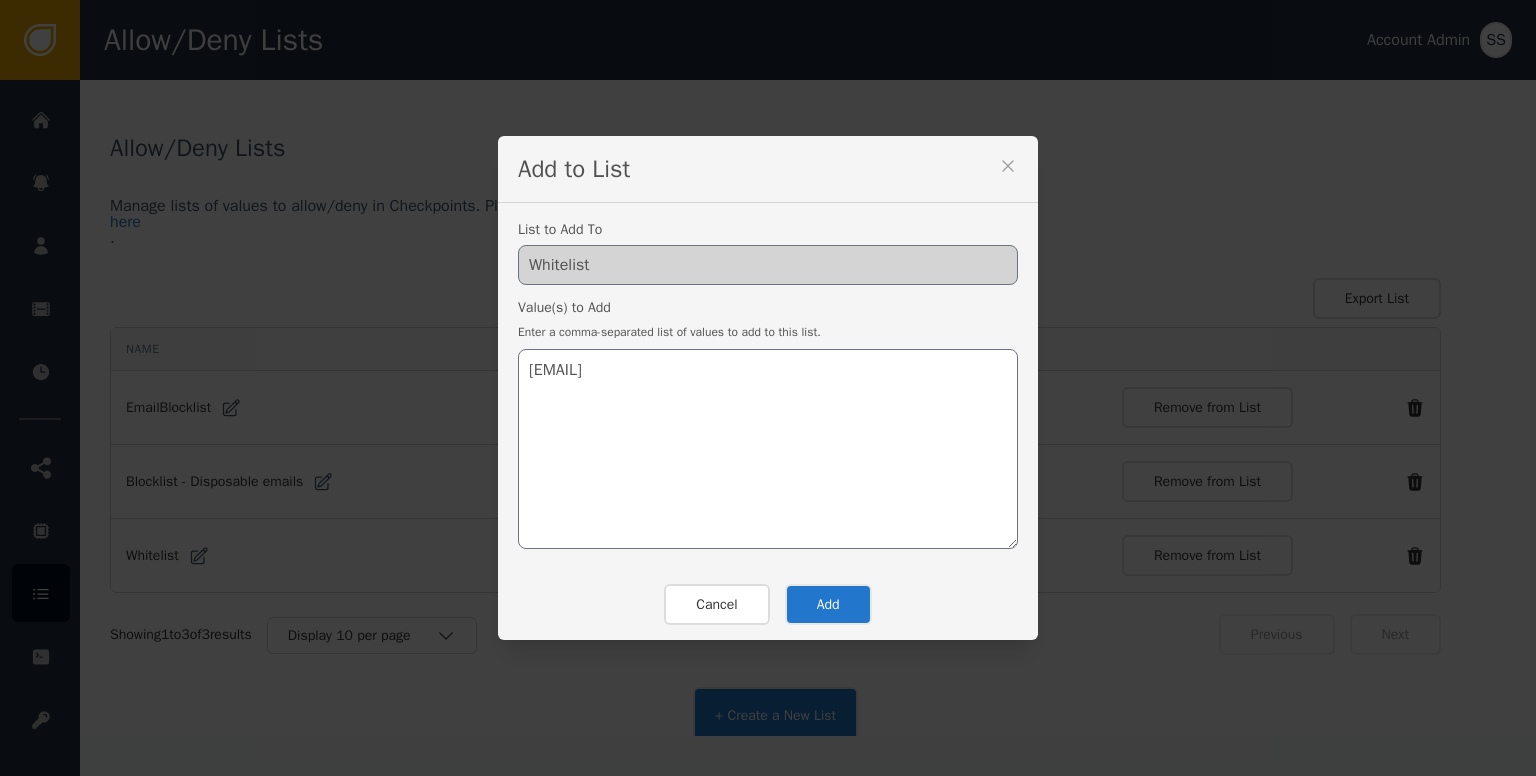 click on "Add" at bounding box center (828, 604) 